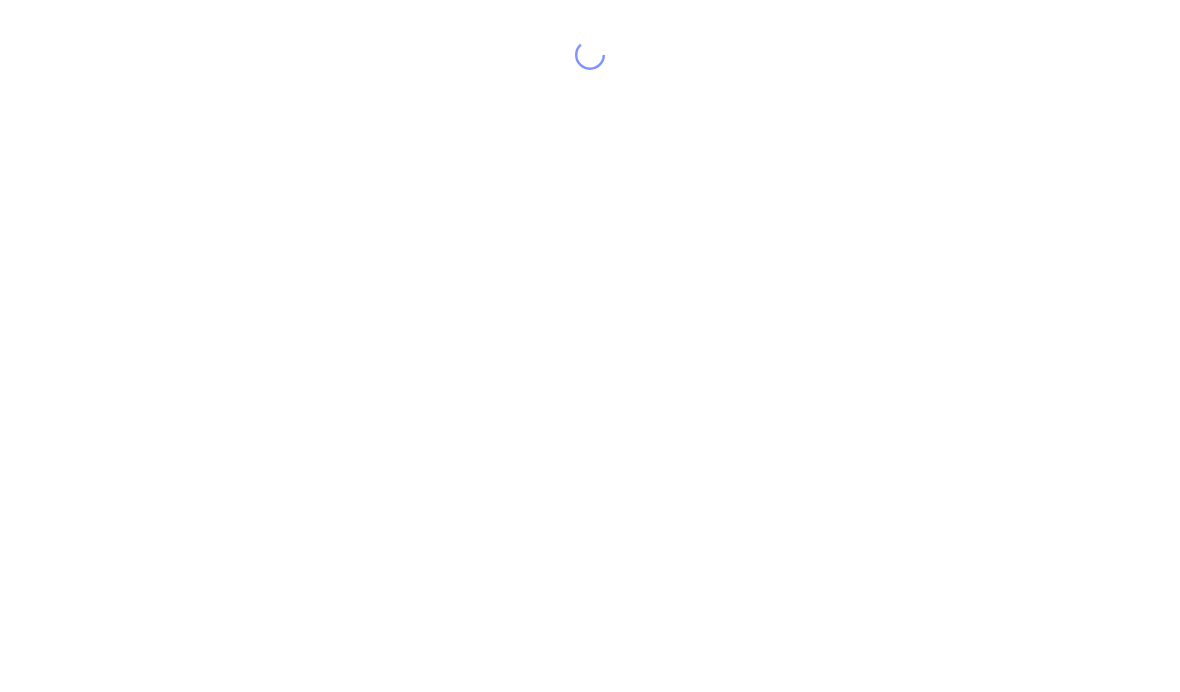 scroll, scrollTop: 0, scrollLeft: 0, axis: both 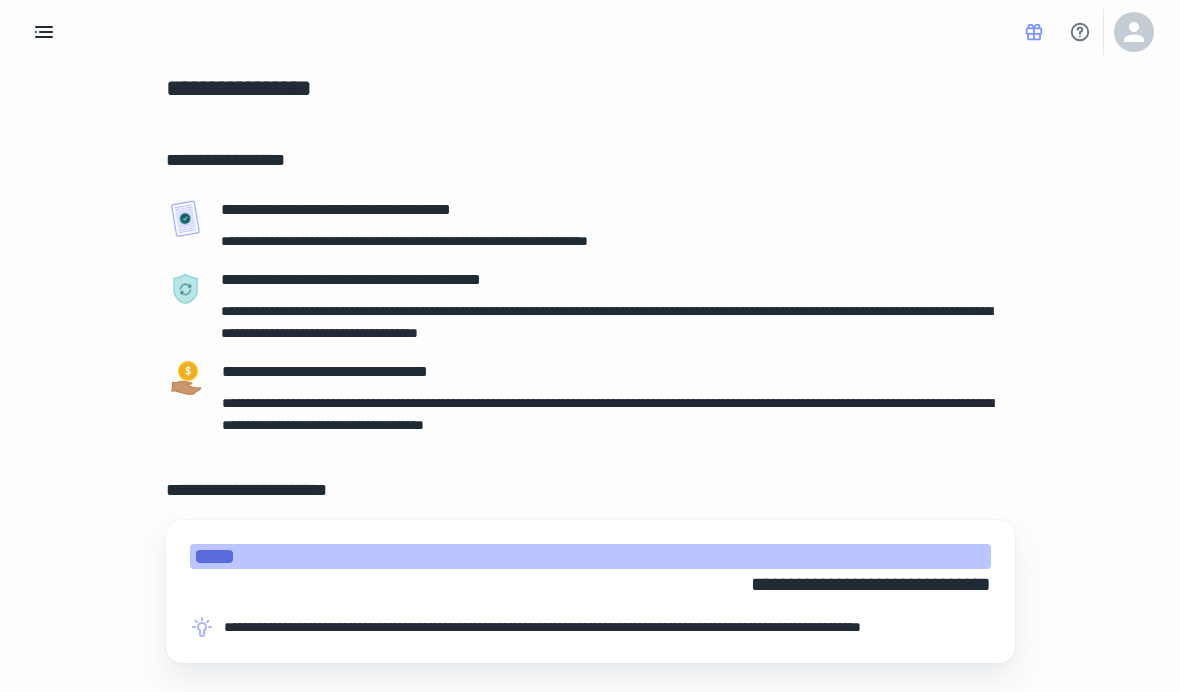 click 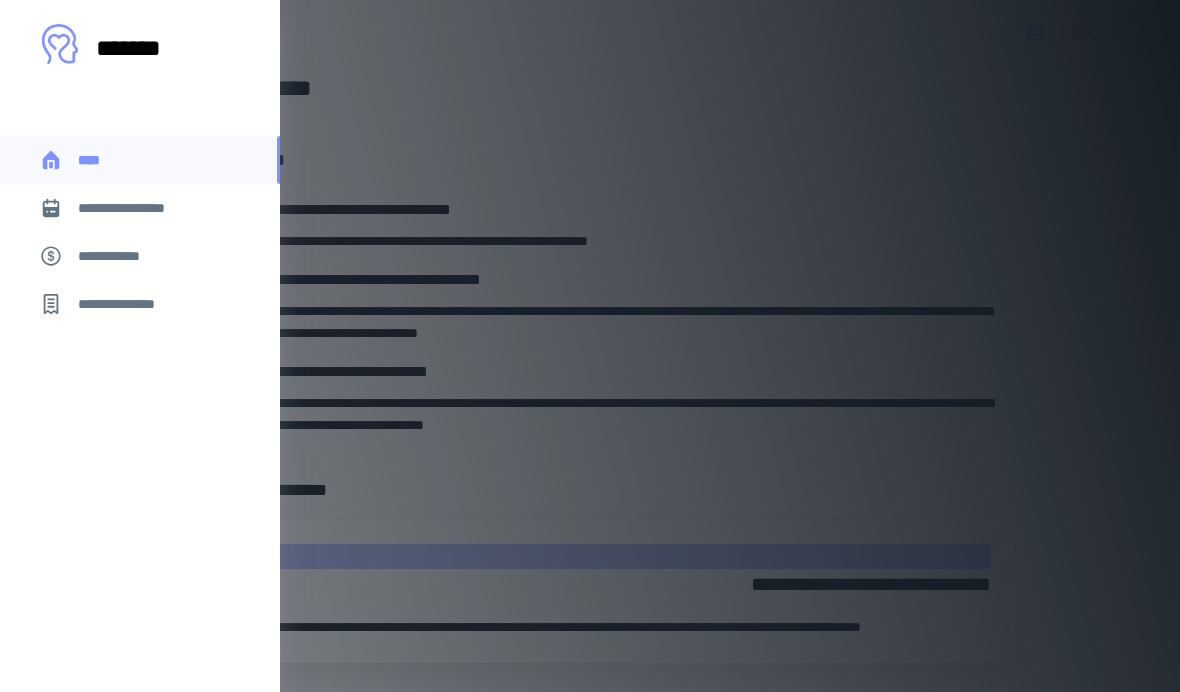 click on "**********" at bounding box center (140, 208) 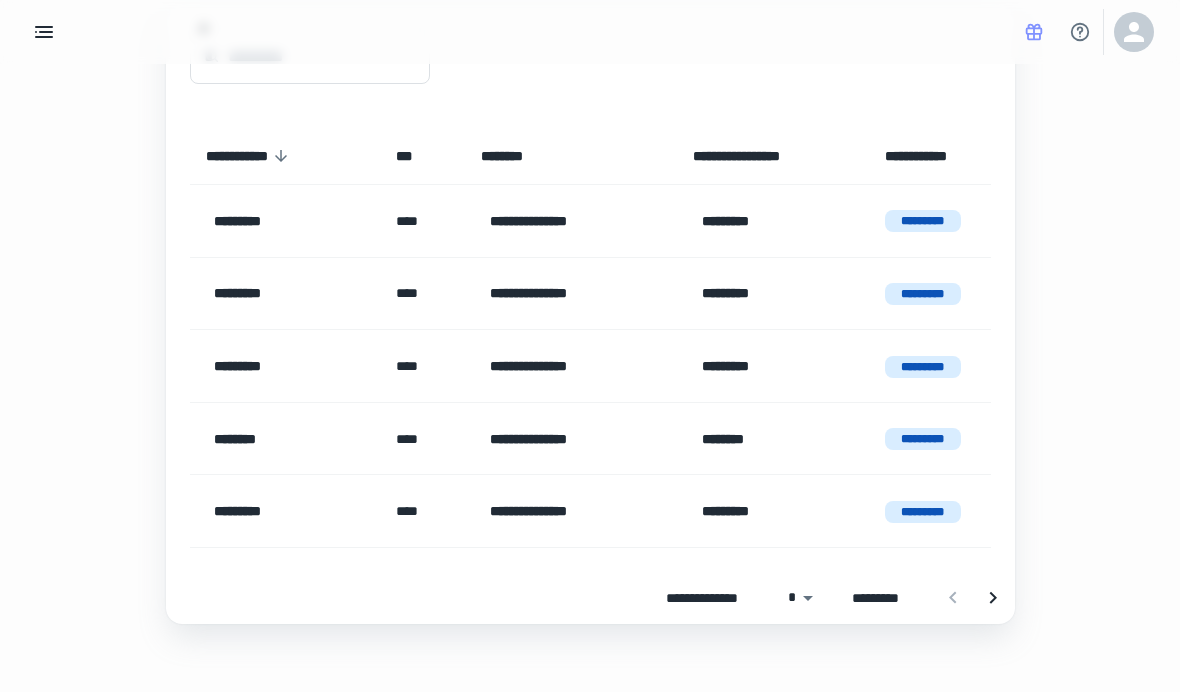 scroll, scrollTop: 177, scrollLeft: 0, axis: vertical 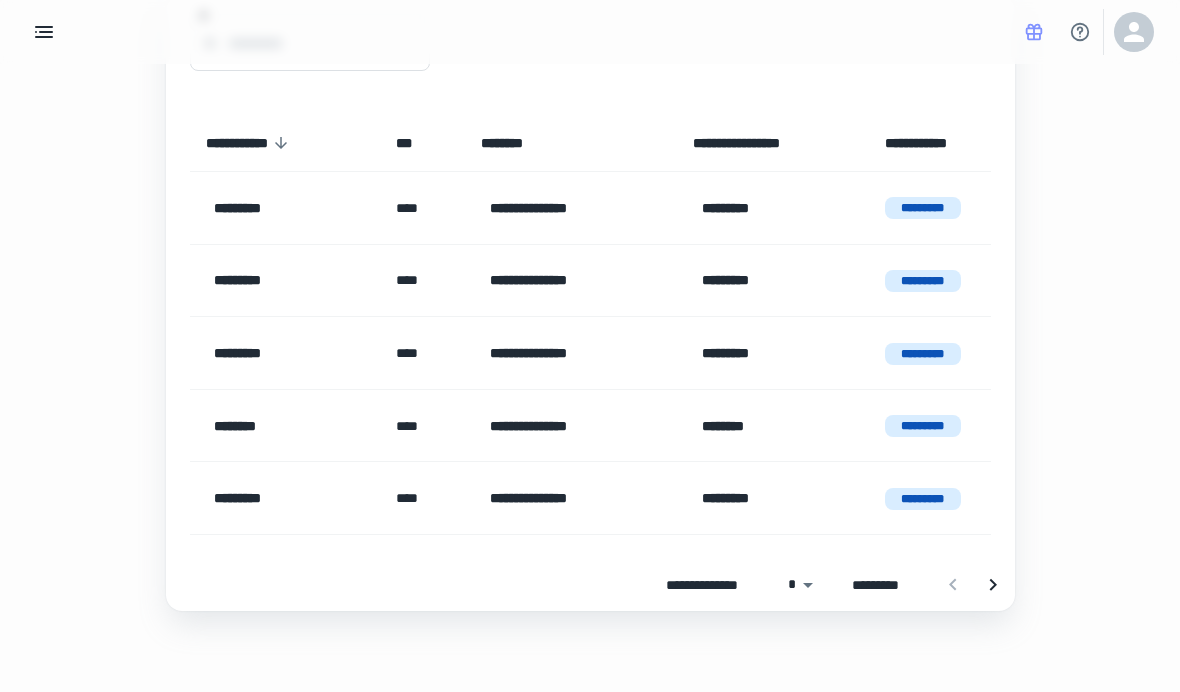 click 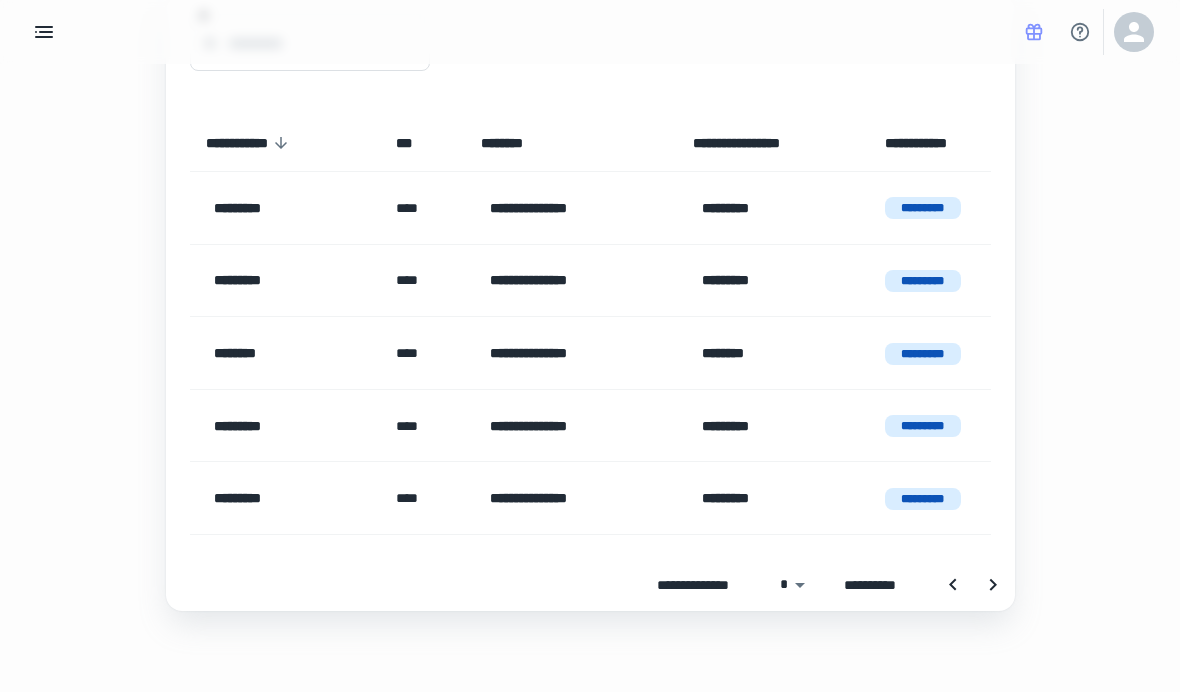 click 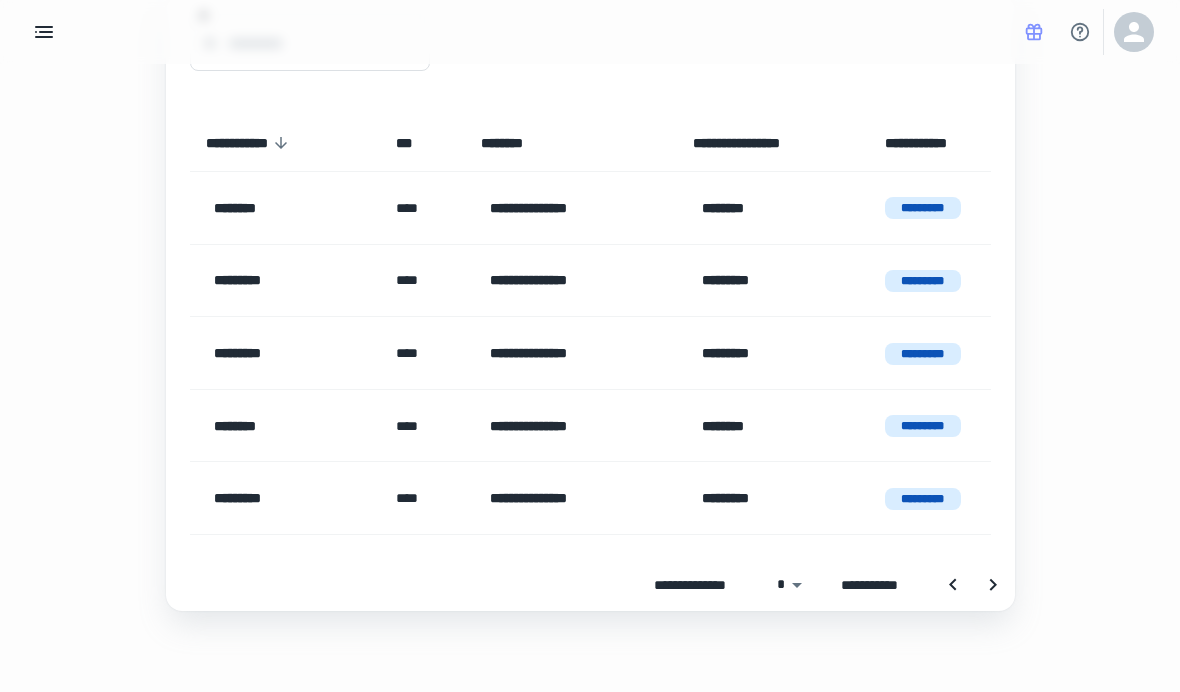 click 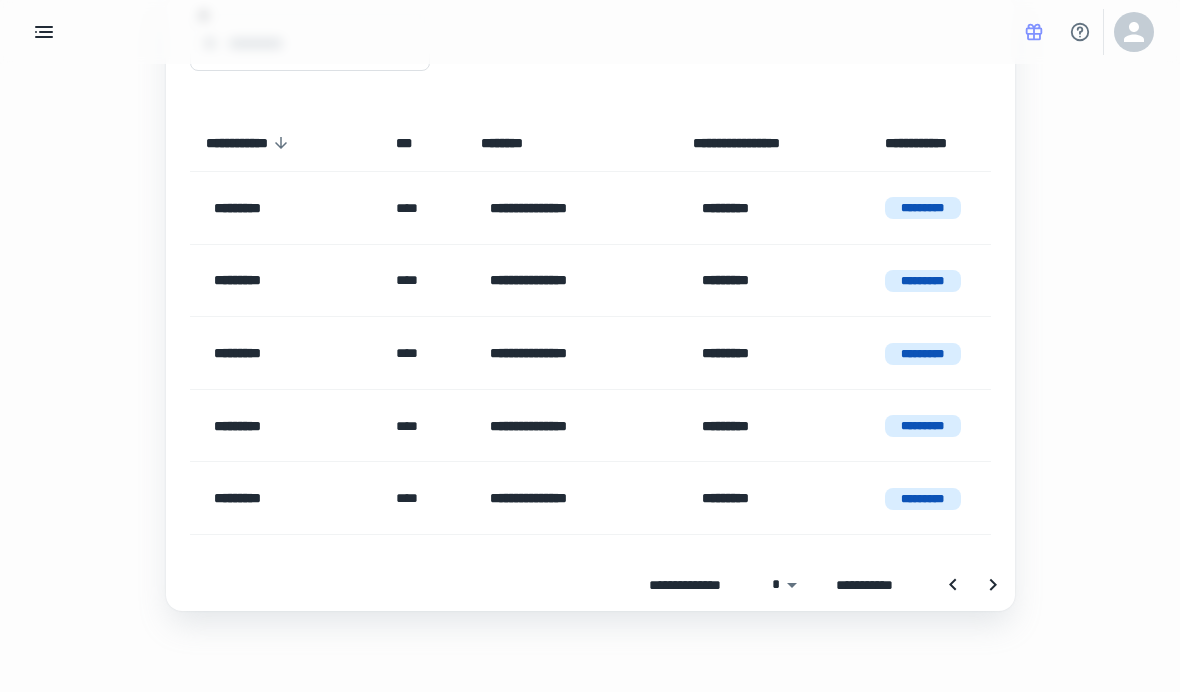click 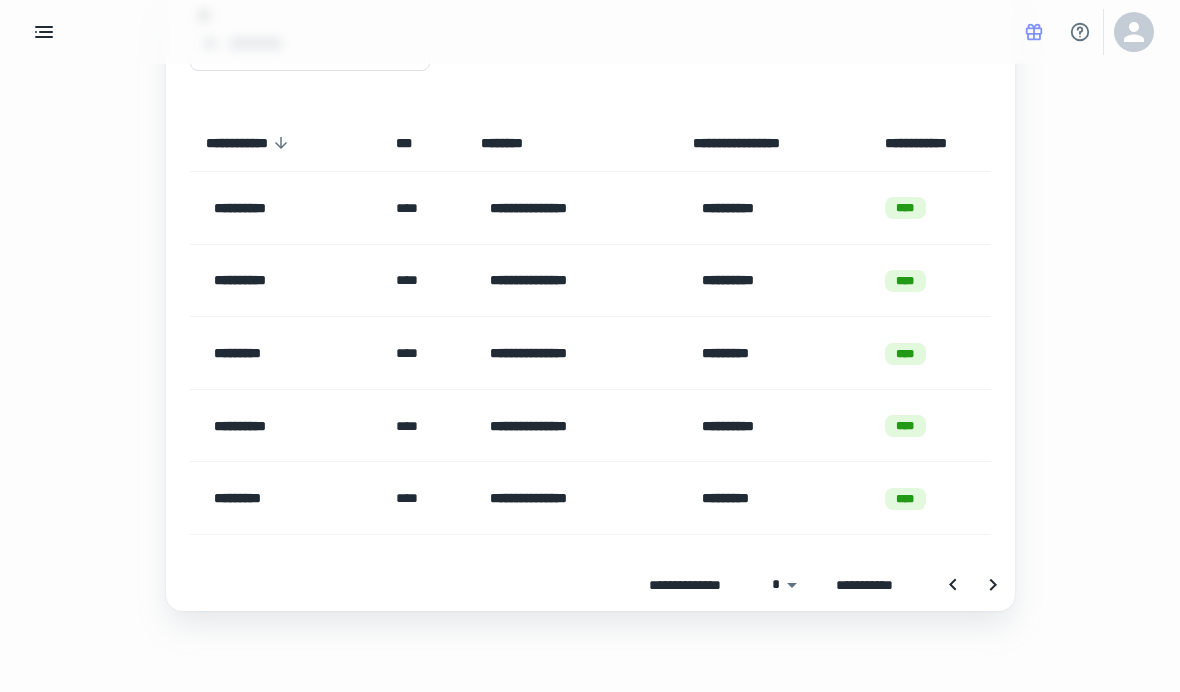 click 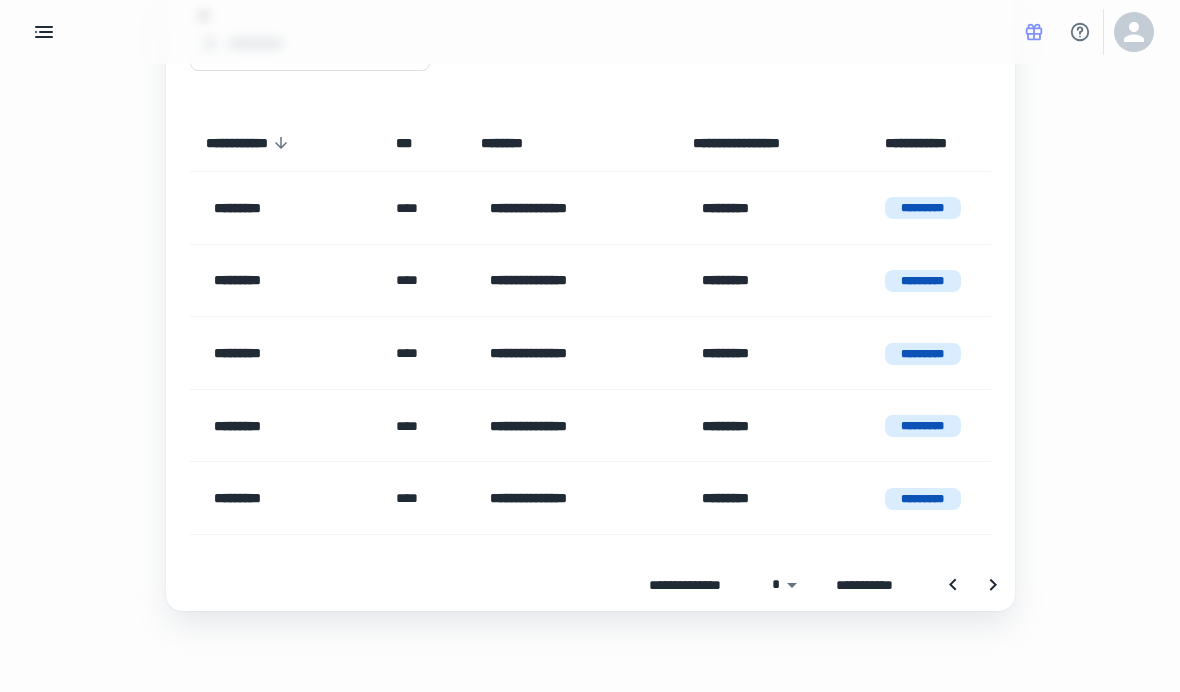 click at bounding box center [973, 585] 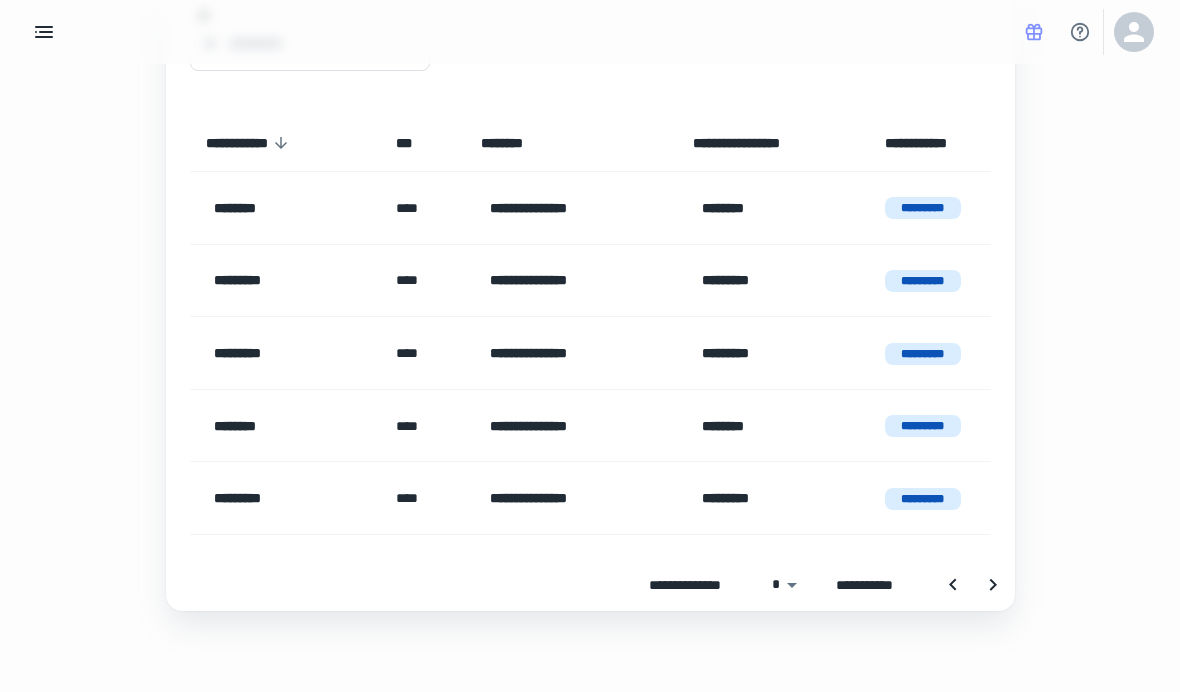 click at bounding box center (953, 585) 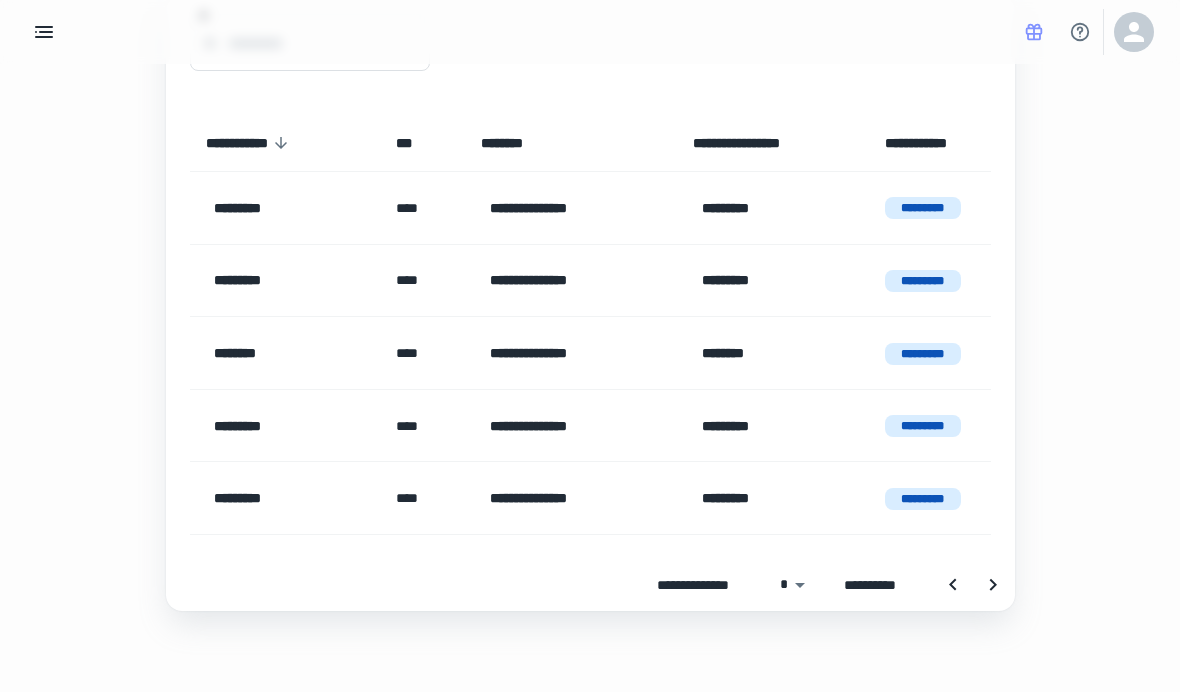 click 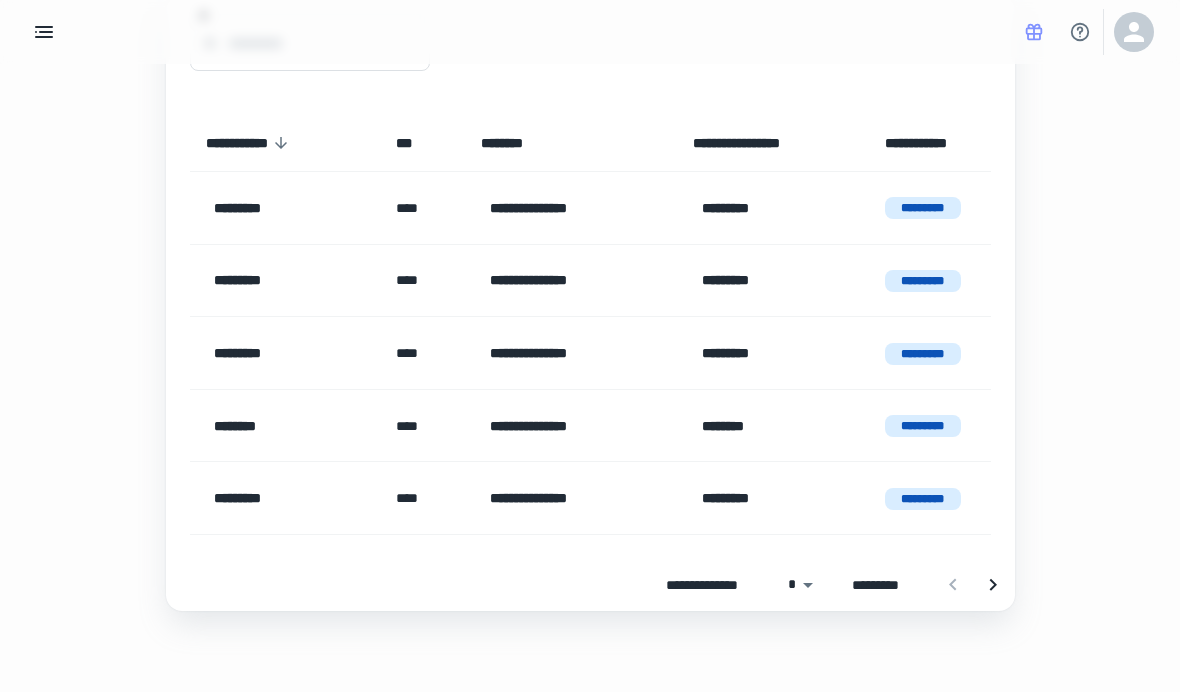 click at bounding box center [973, 585] 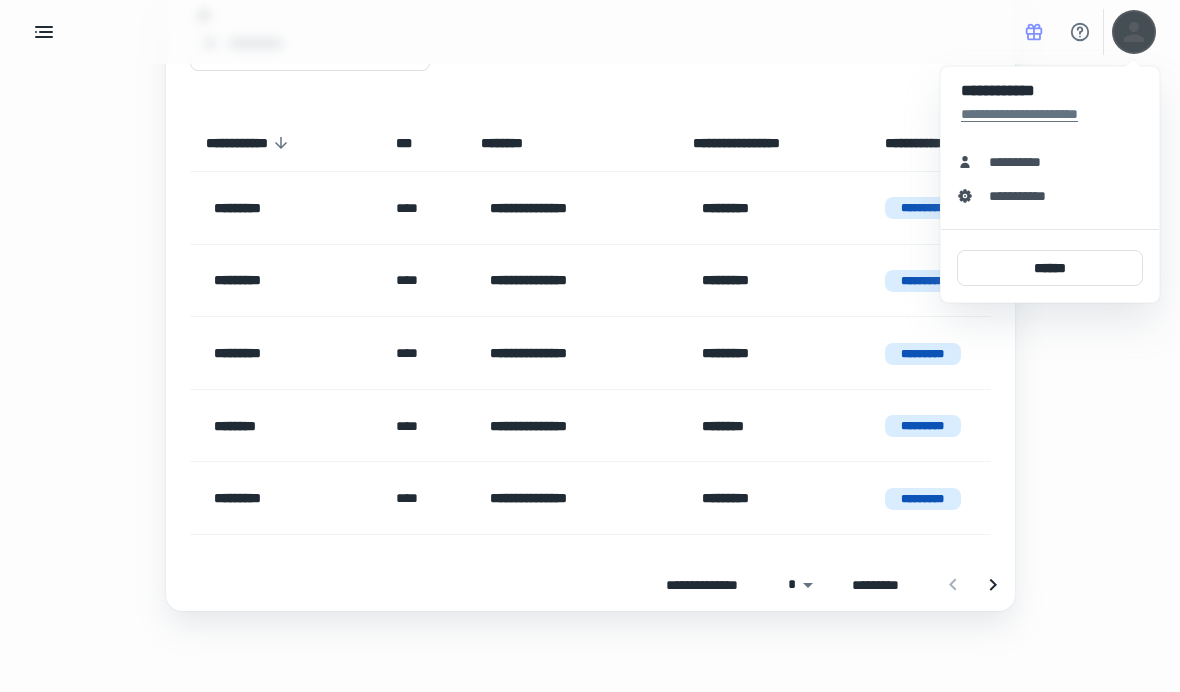 click on "**********" at bounding box center (1022, 162) 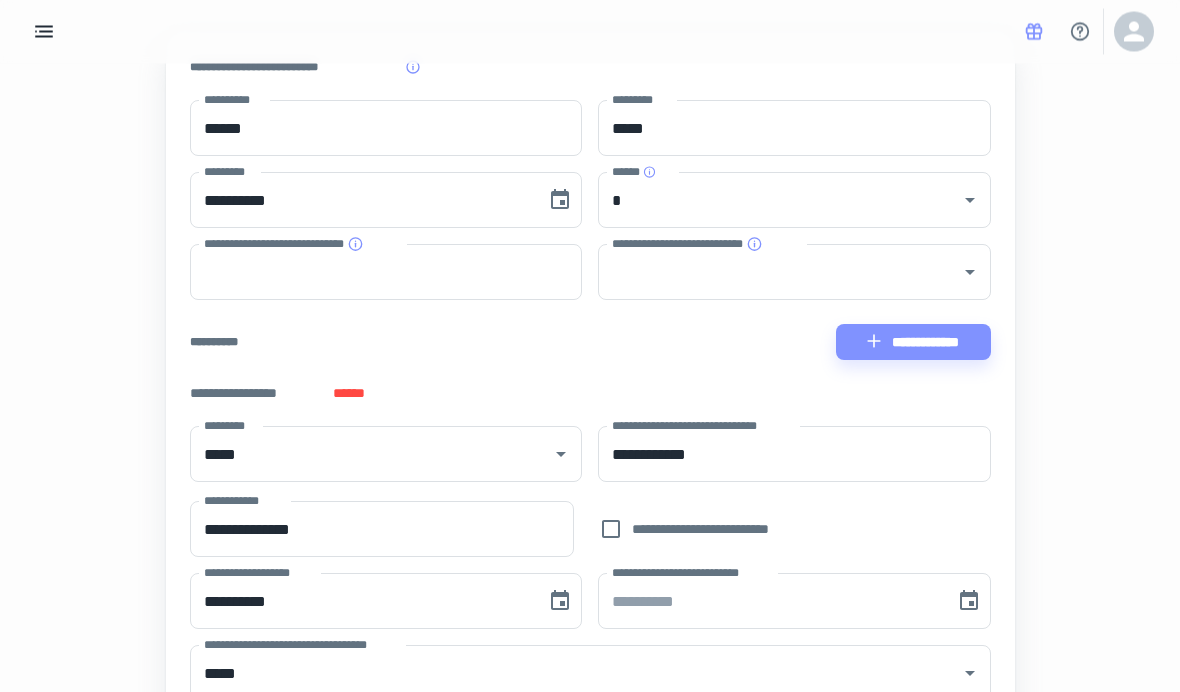 scroll, scrollTop: 0, scrollLeft: 0, axis: both 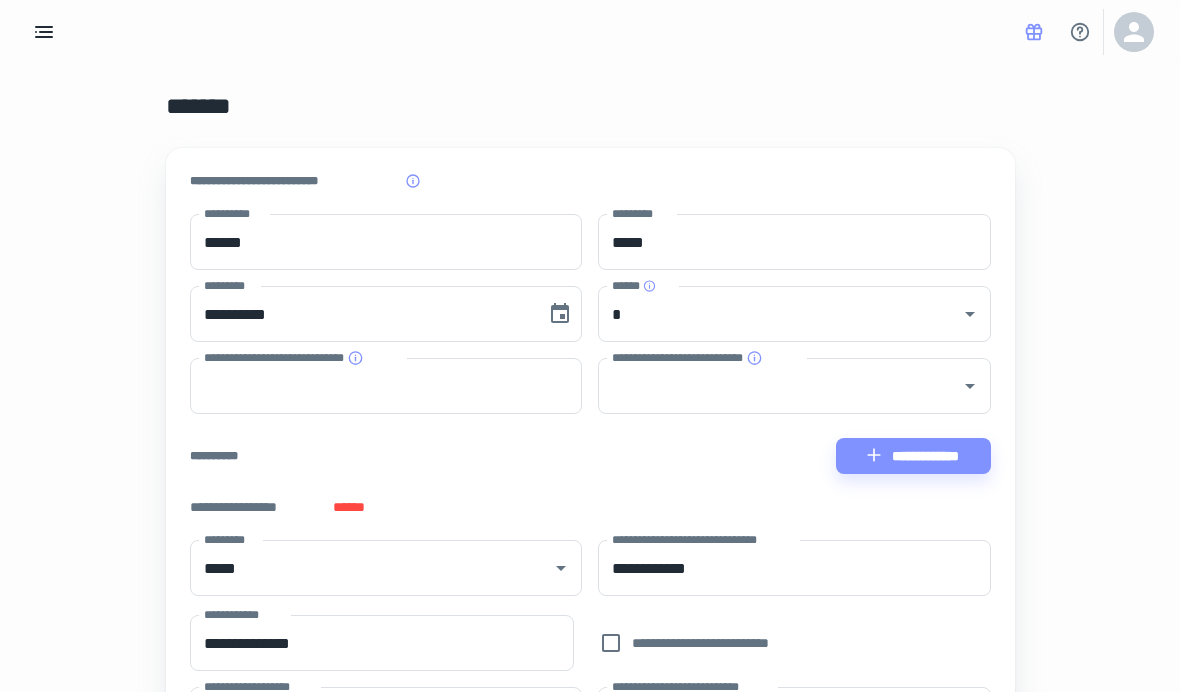 click 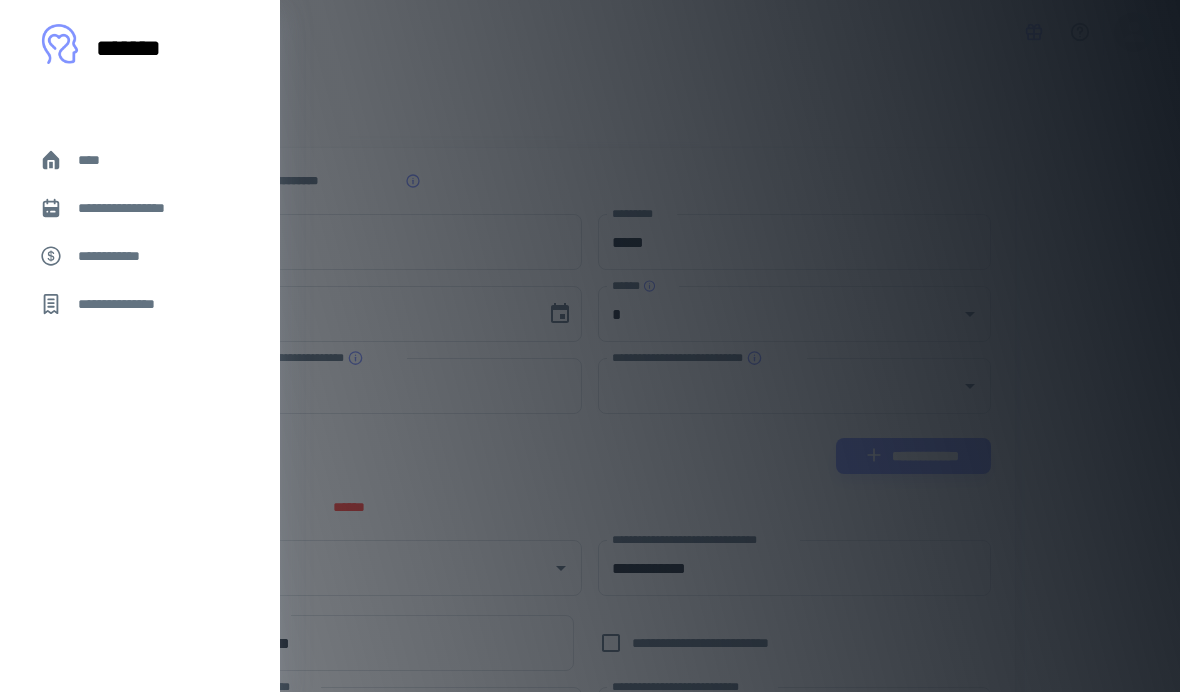 click on "**********" at bounding box center [127, 304] 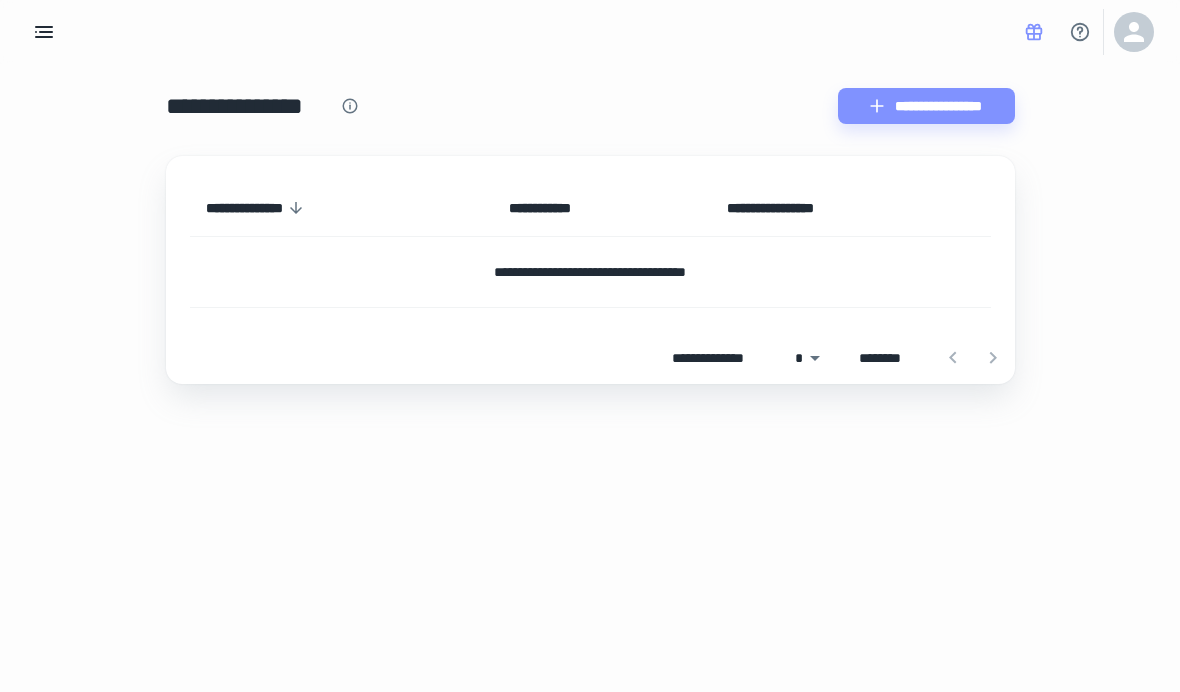 click 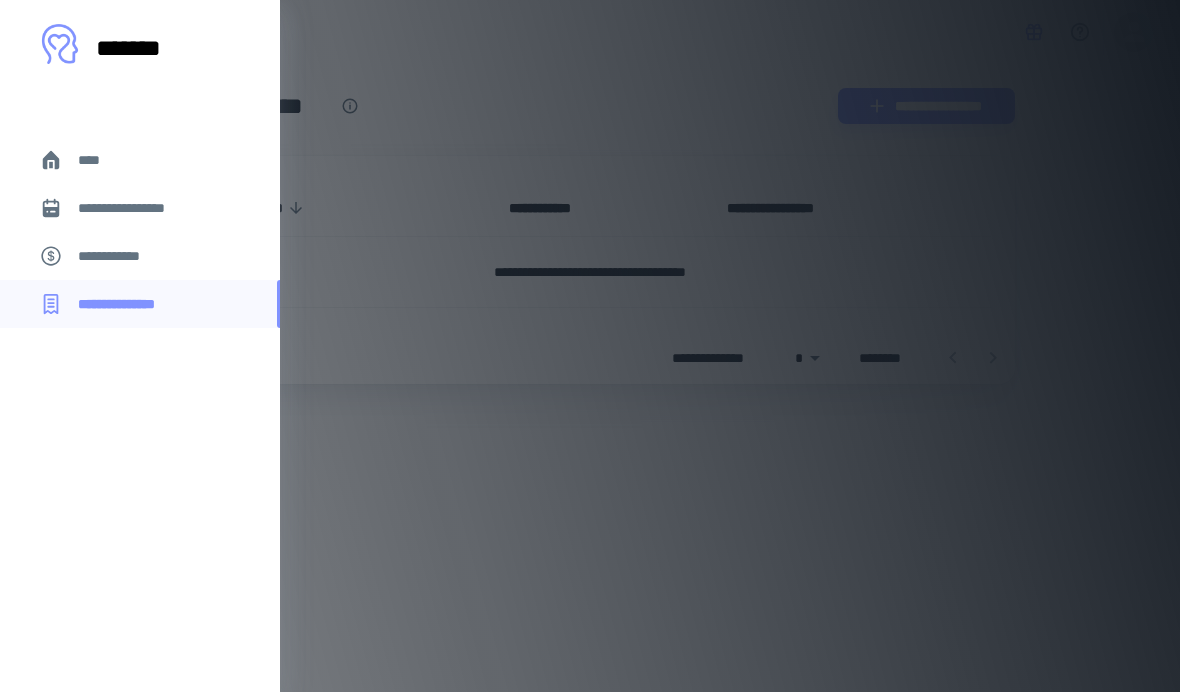 click on "**********" at bounding box center (140, 256) 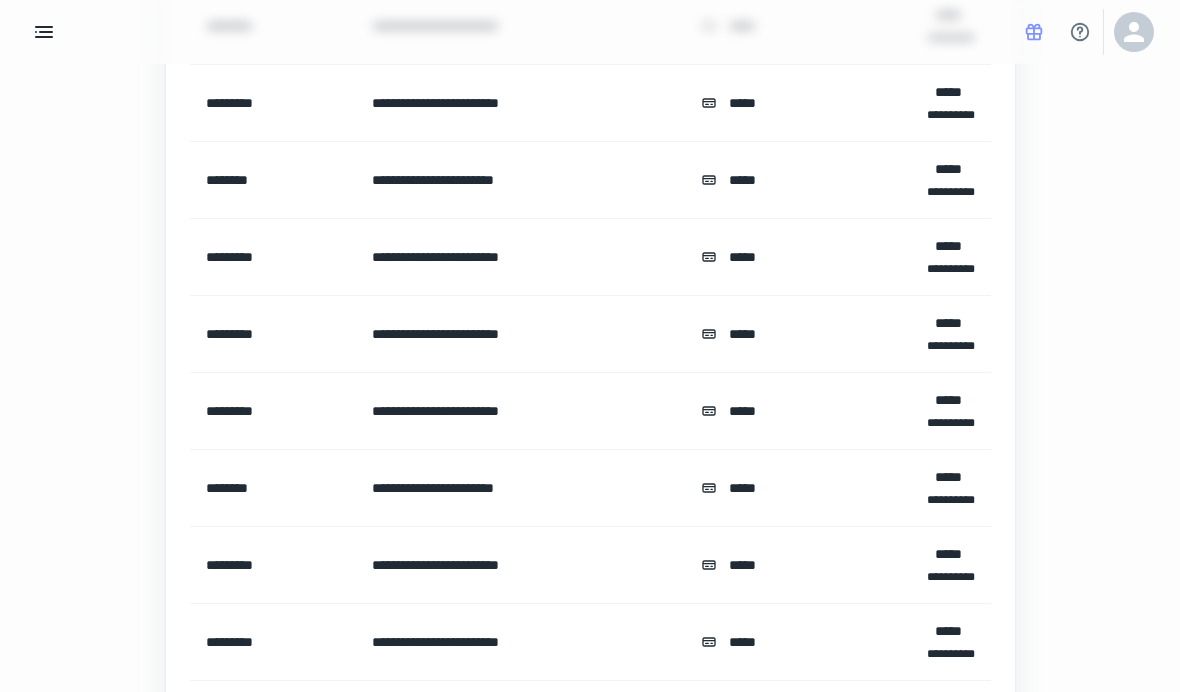 scroll, scrollTop: 0, scrollLeft: 0, axis: both 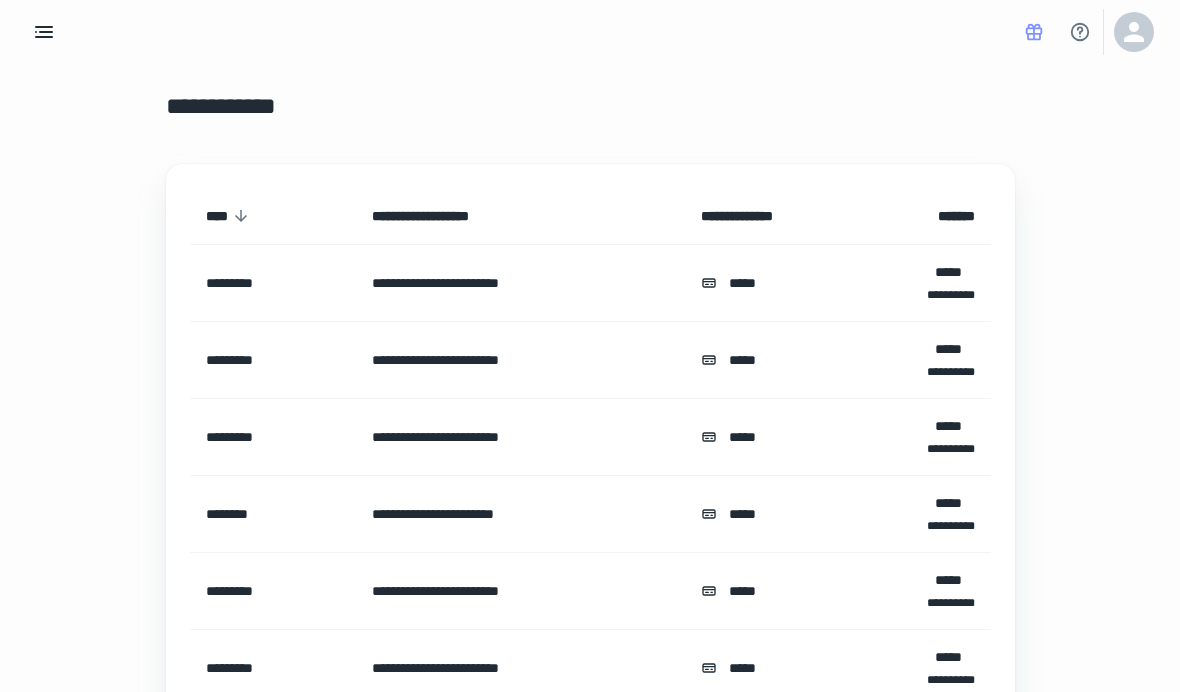 click 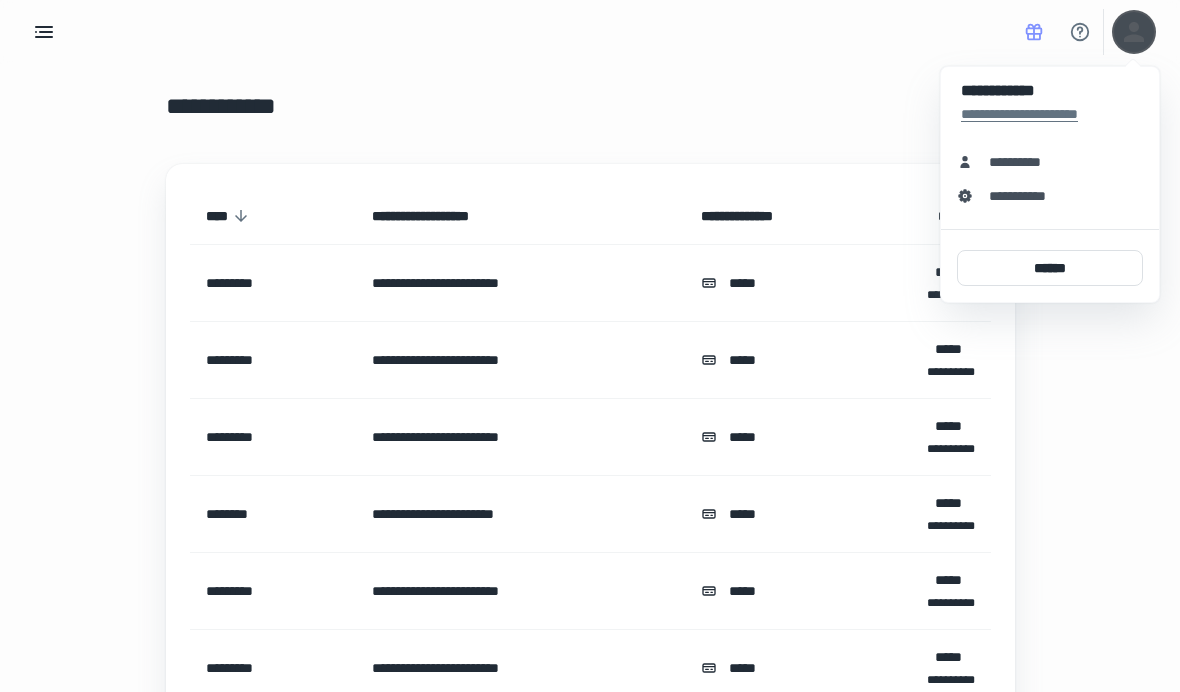 click on "**********" at bounding box center (1050, 196) 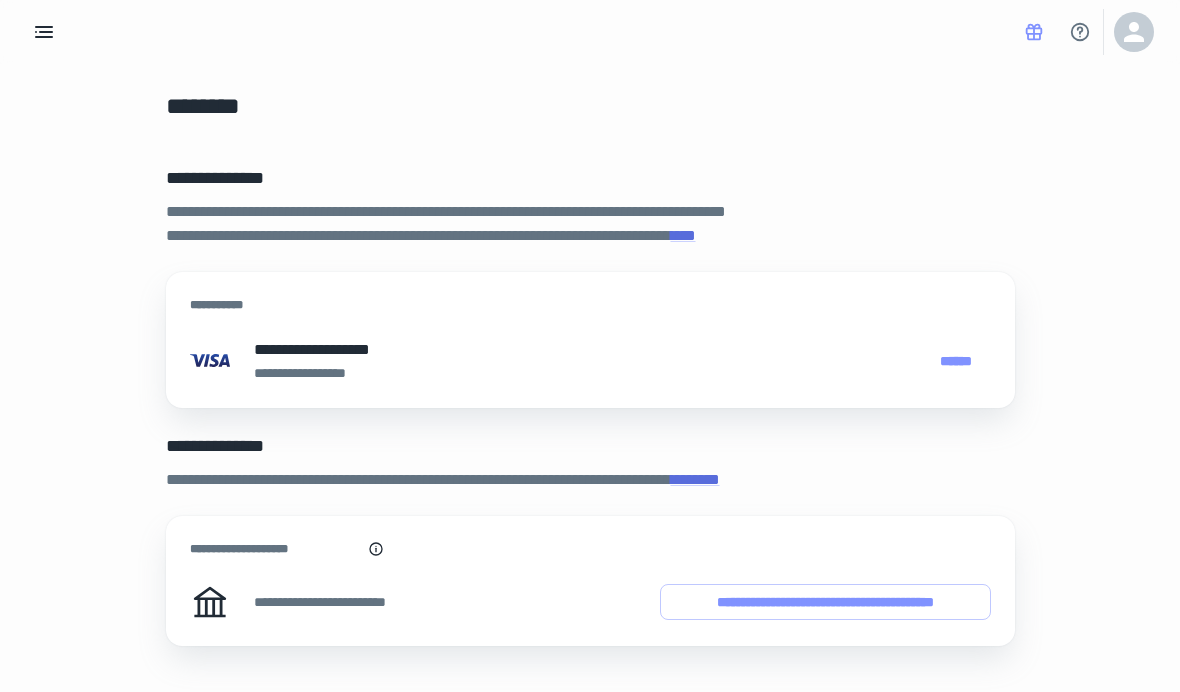 scroll, scrollTop: 34, scrollLeft: 0, axis: vertical 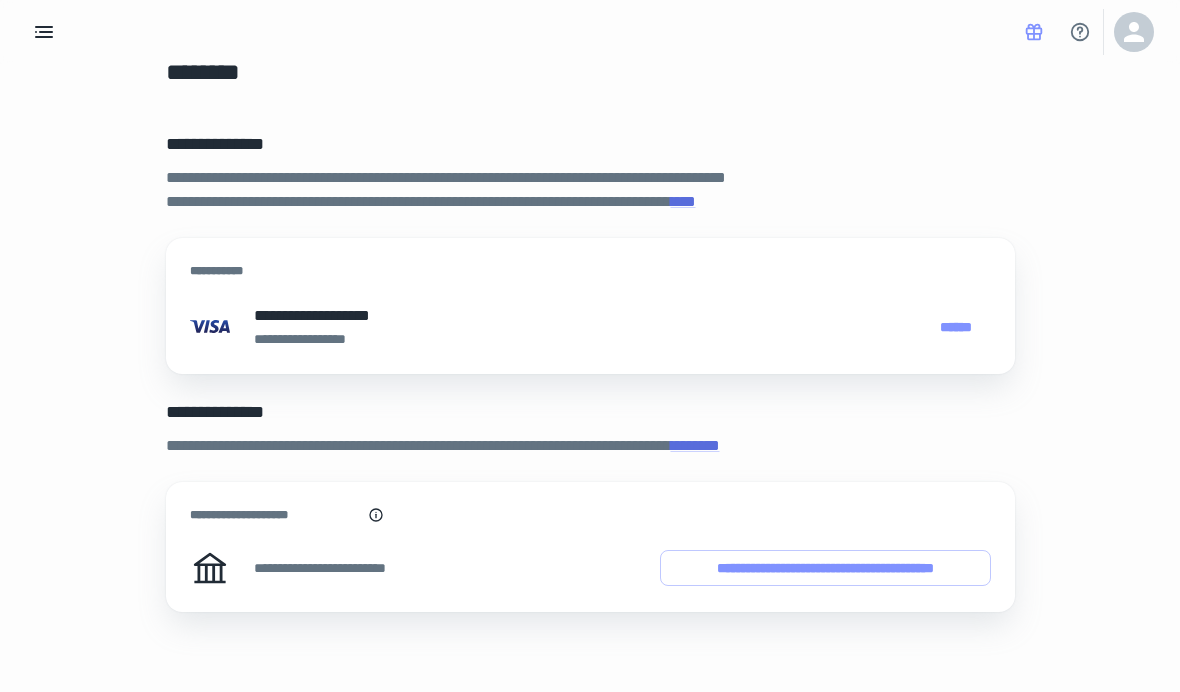 click on "**********" at bounding box center [825, 568] 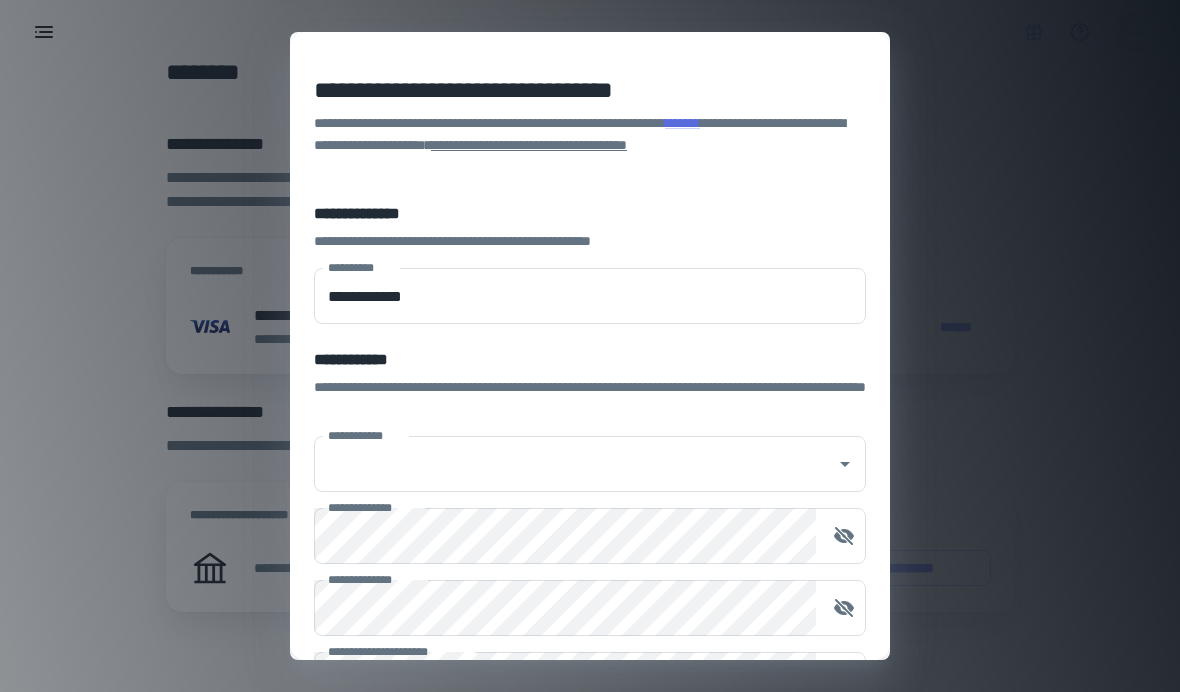 click on "**********" at bounding box center [575, 464] 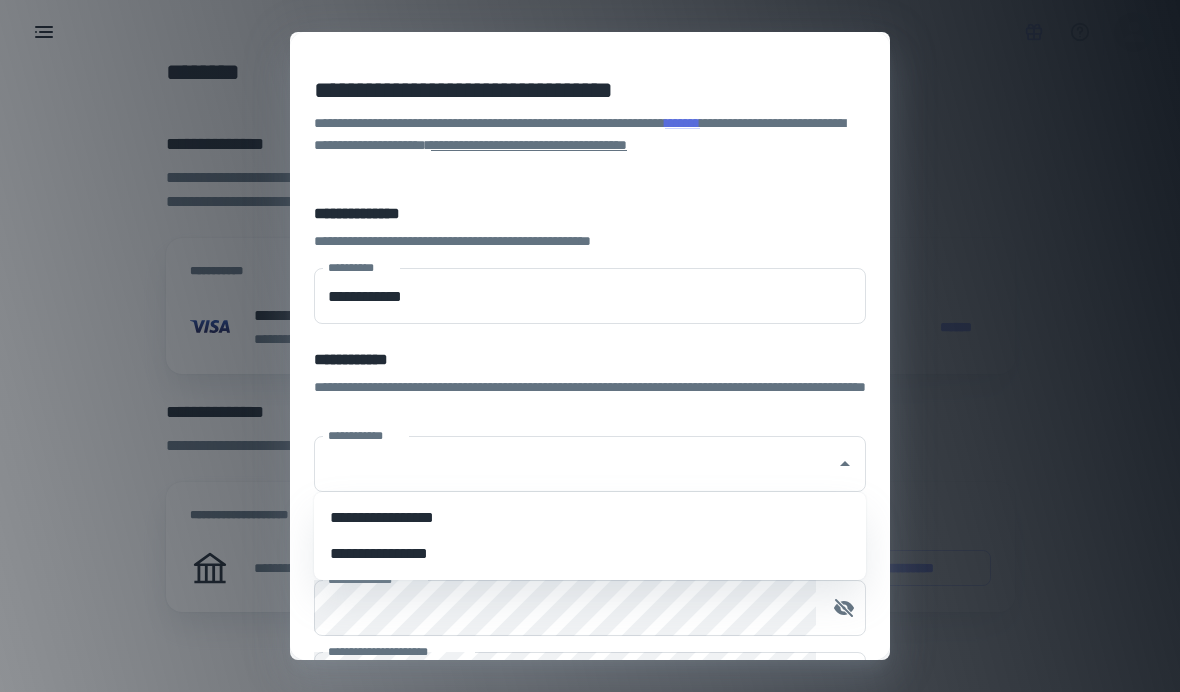 click on "**********" at bounding box center [590, 518] 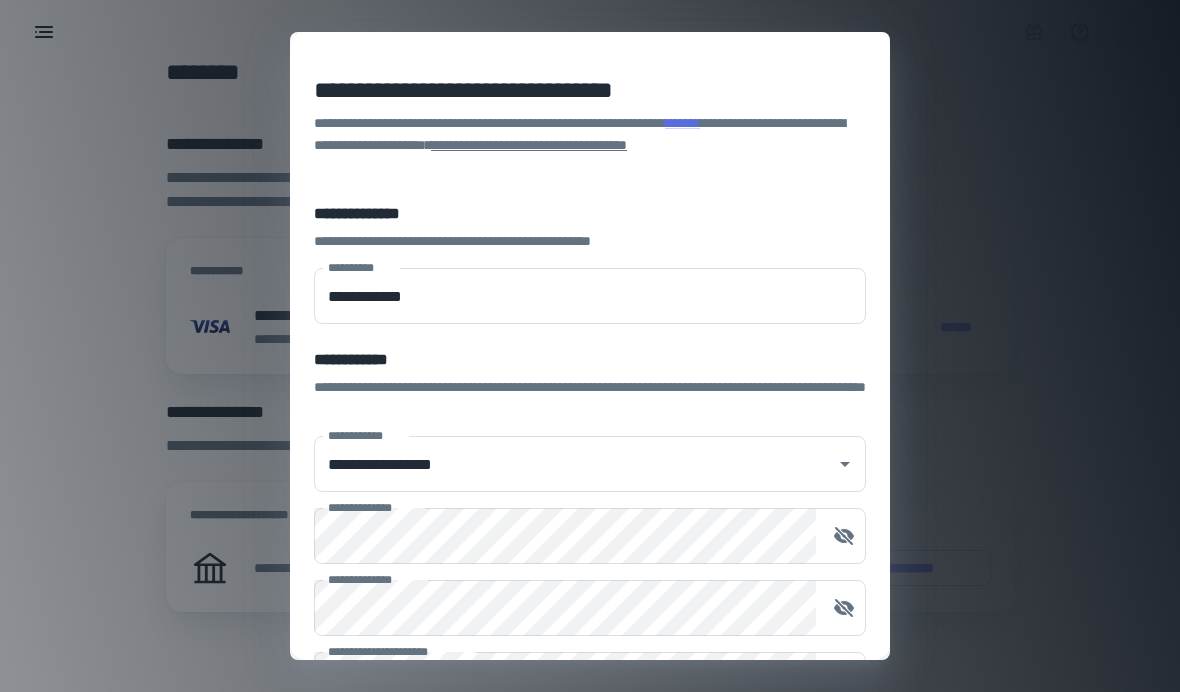 click 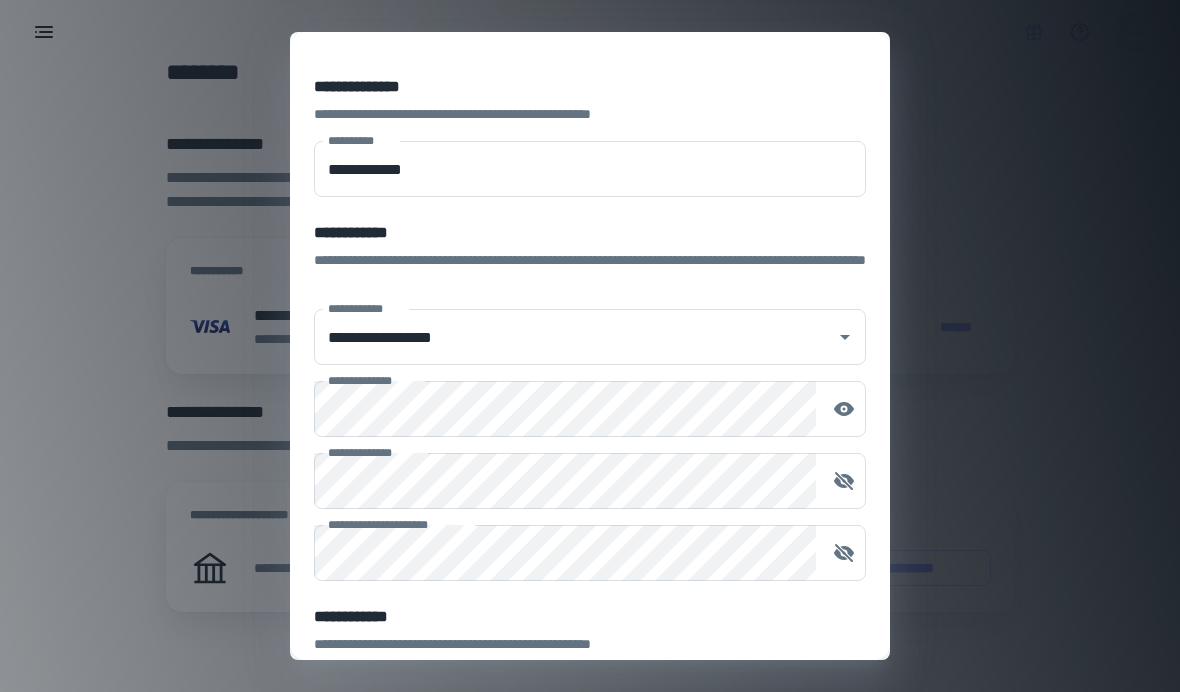 scroll, scrollTop: 132, scrollLeft: 0, axis: vertical 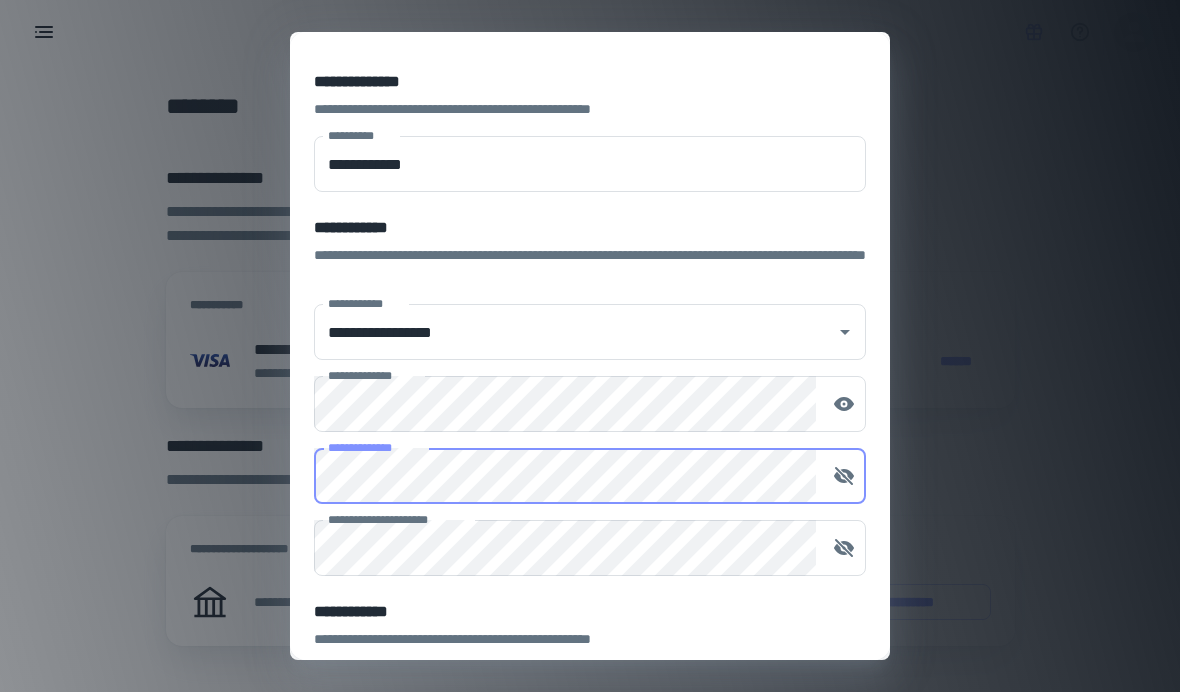 click at bounding box center [844, 476] 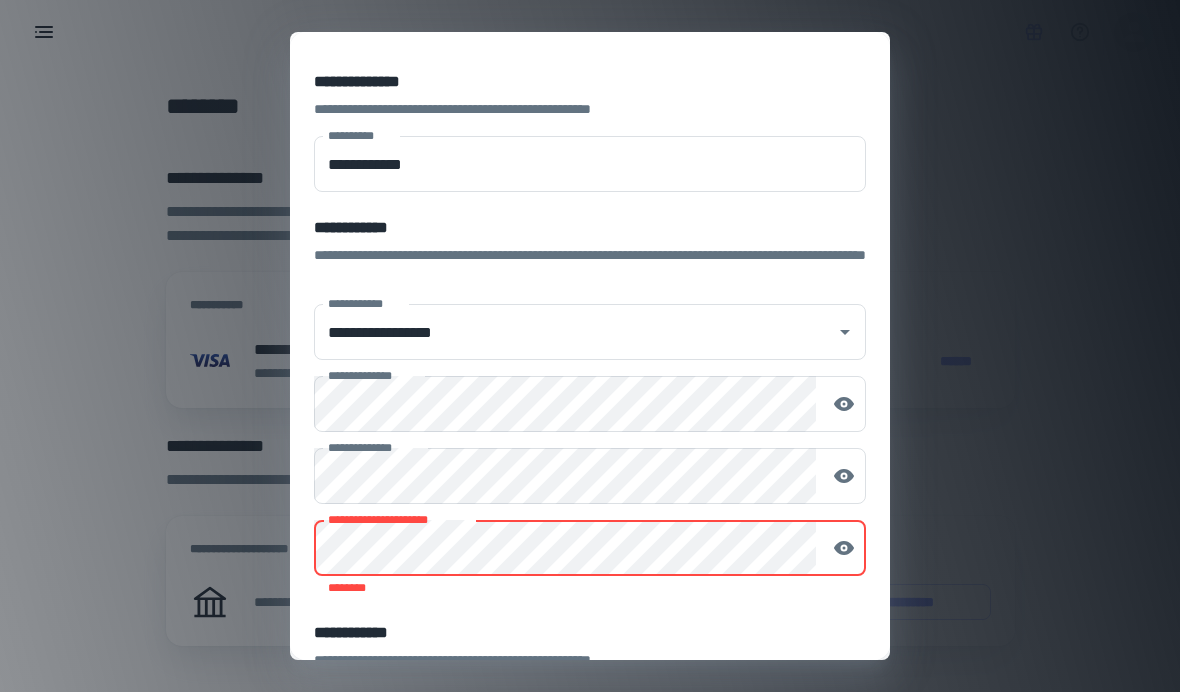 scroll, scrollTop: 34, scrollLeft: 0, axis: vertical 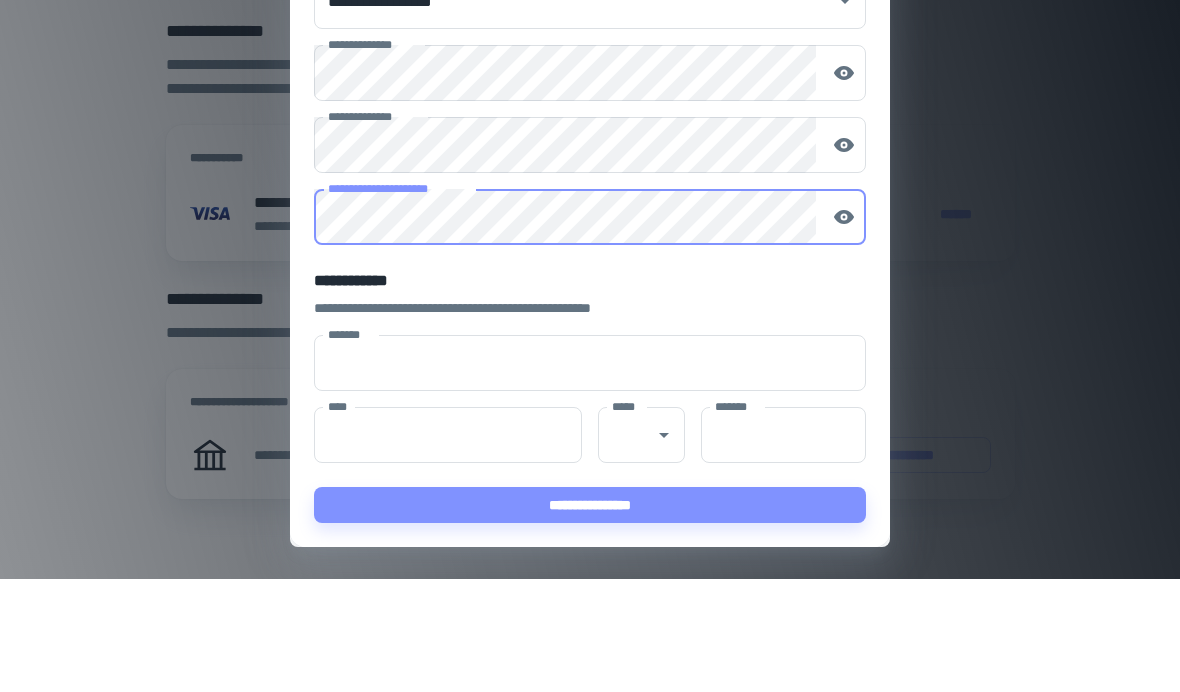 click on "*******" at bounding box center [590, 476] 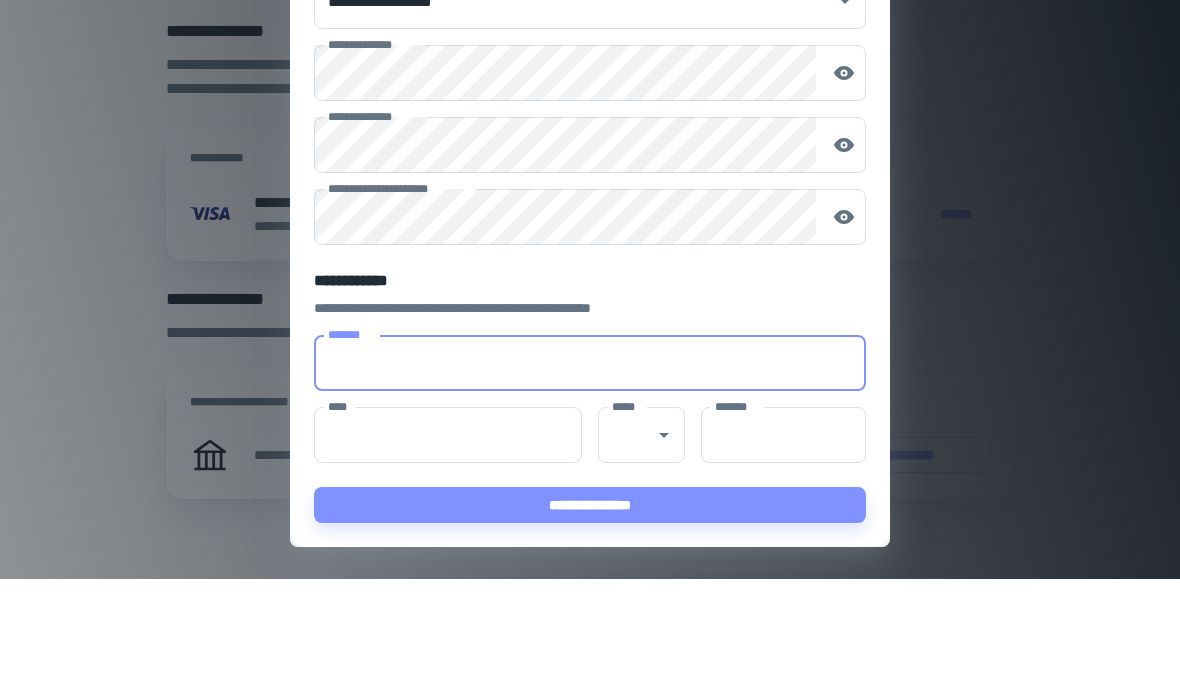 type on "**********" 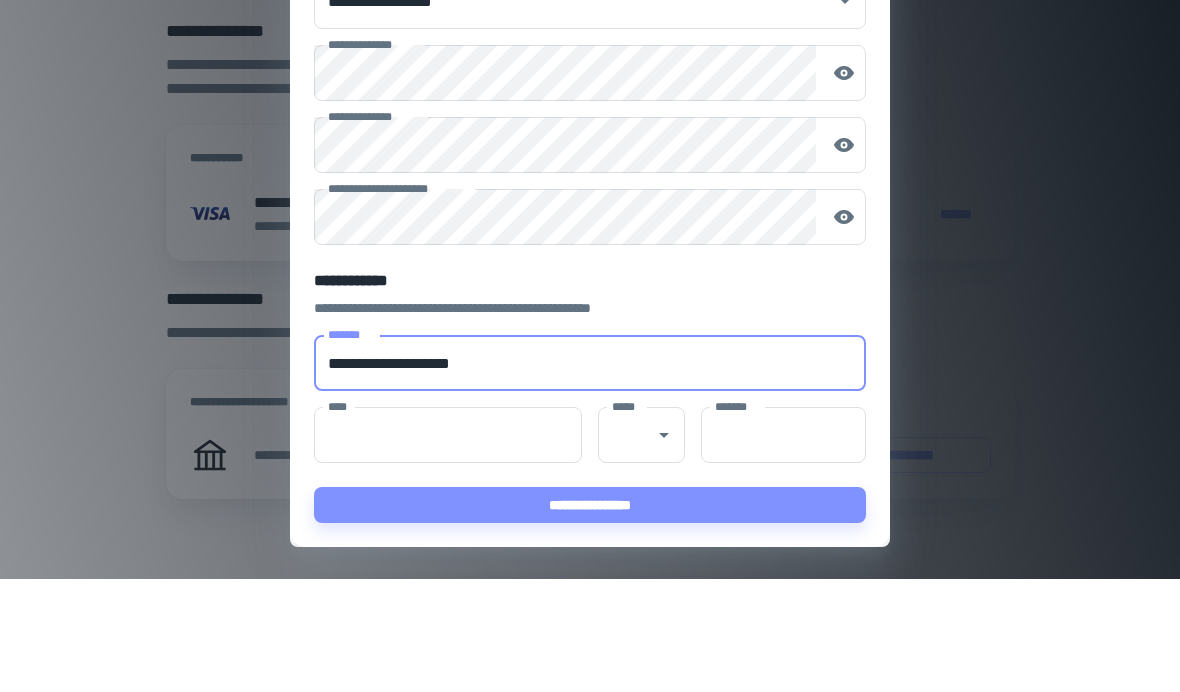 type on "****" 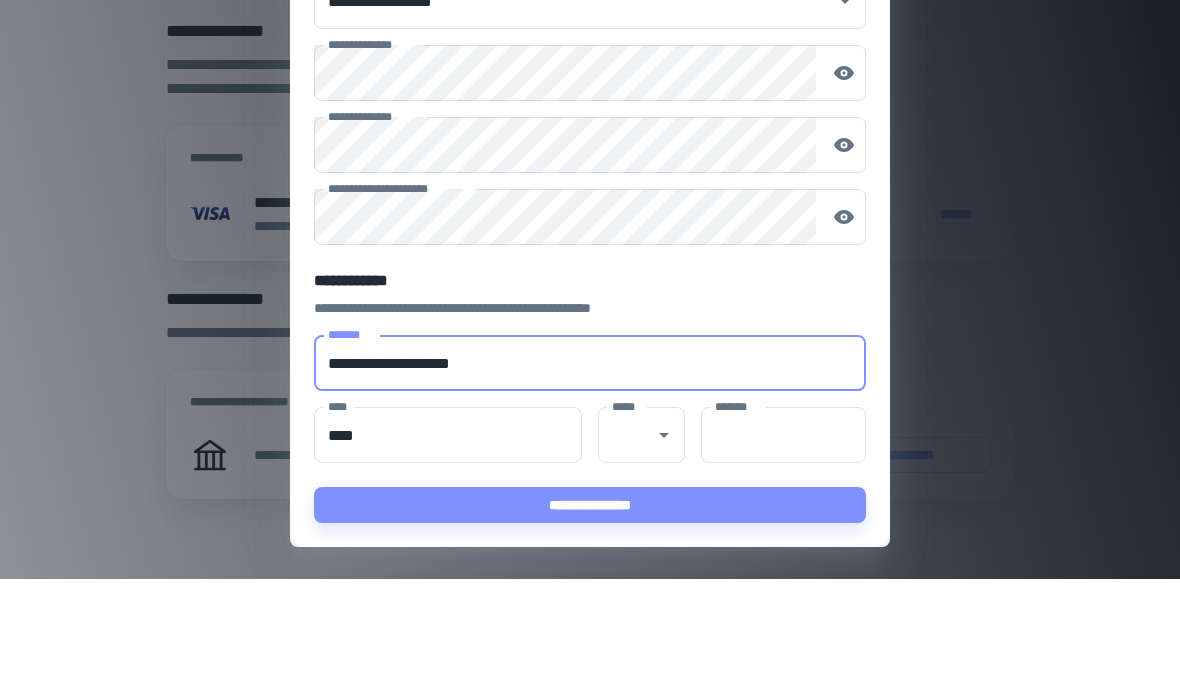 type on "**" 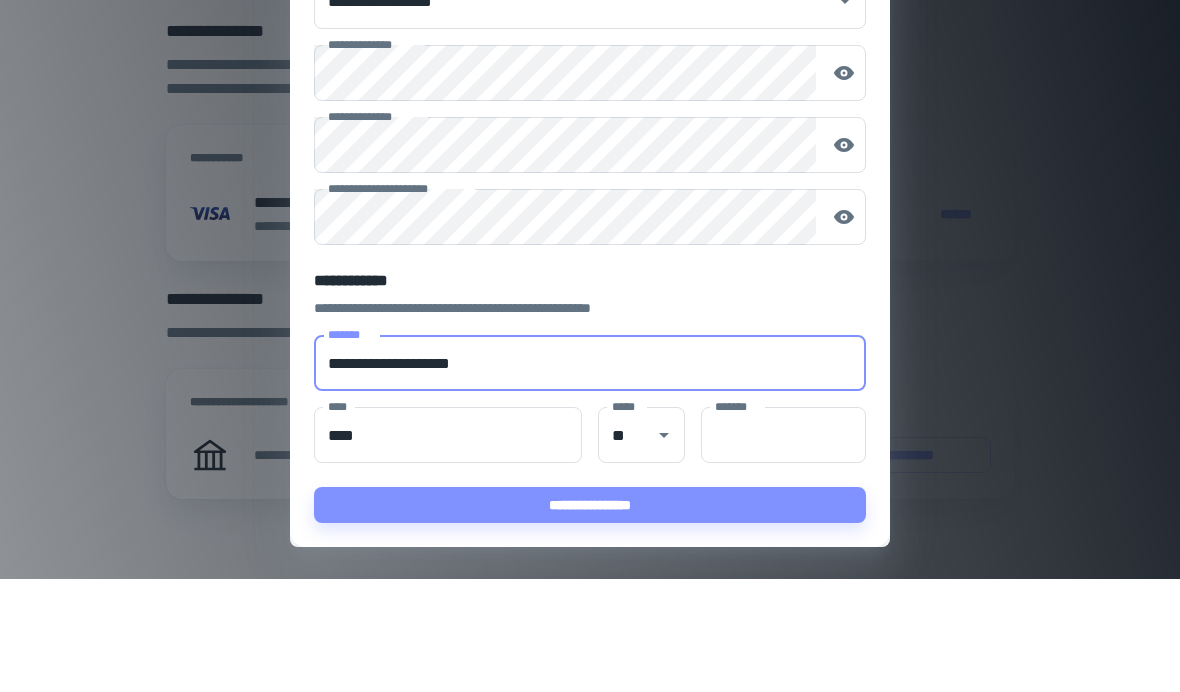 type 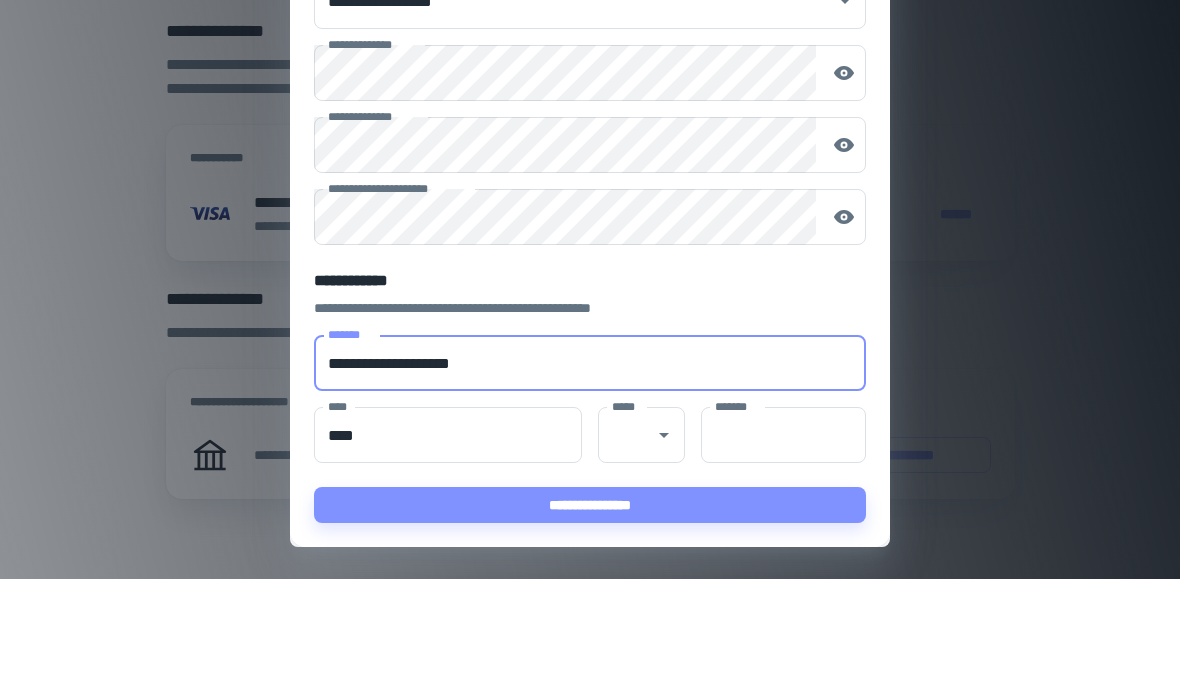 type on "*****" 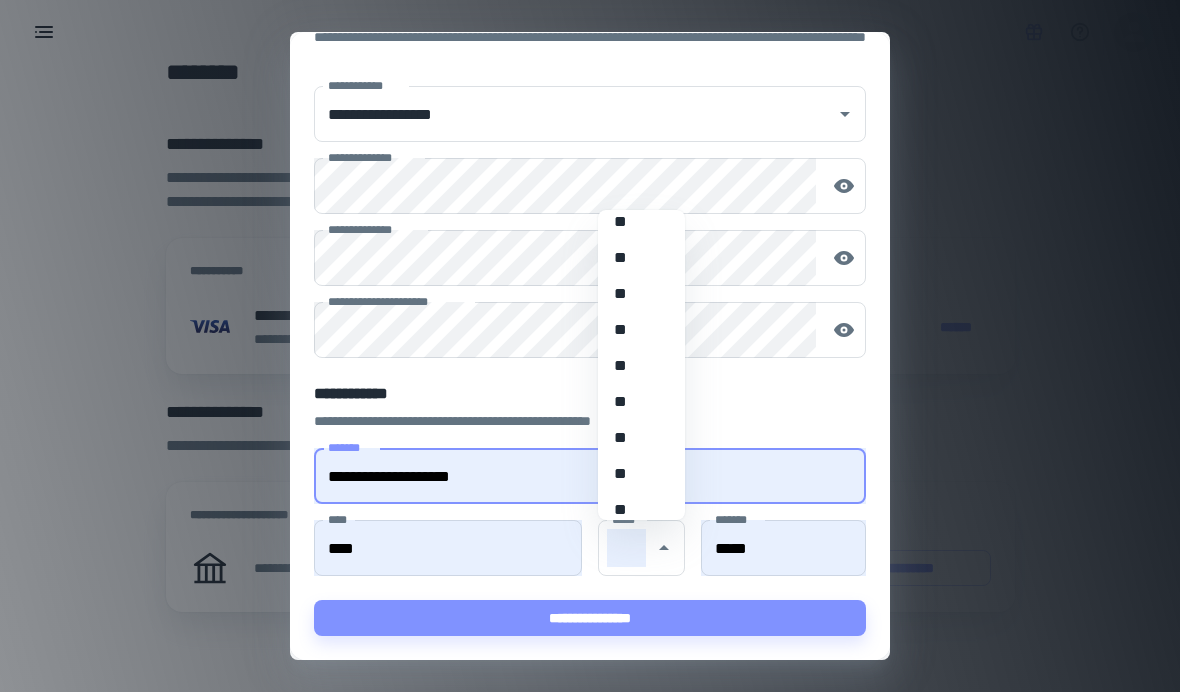 scroll, scrollTop: 1096, scrollLeft: 0, axis: vertical 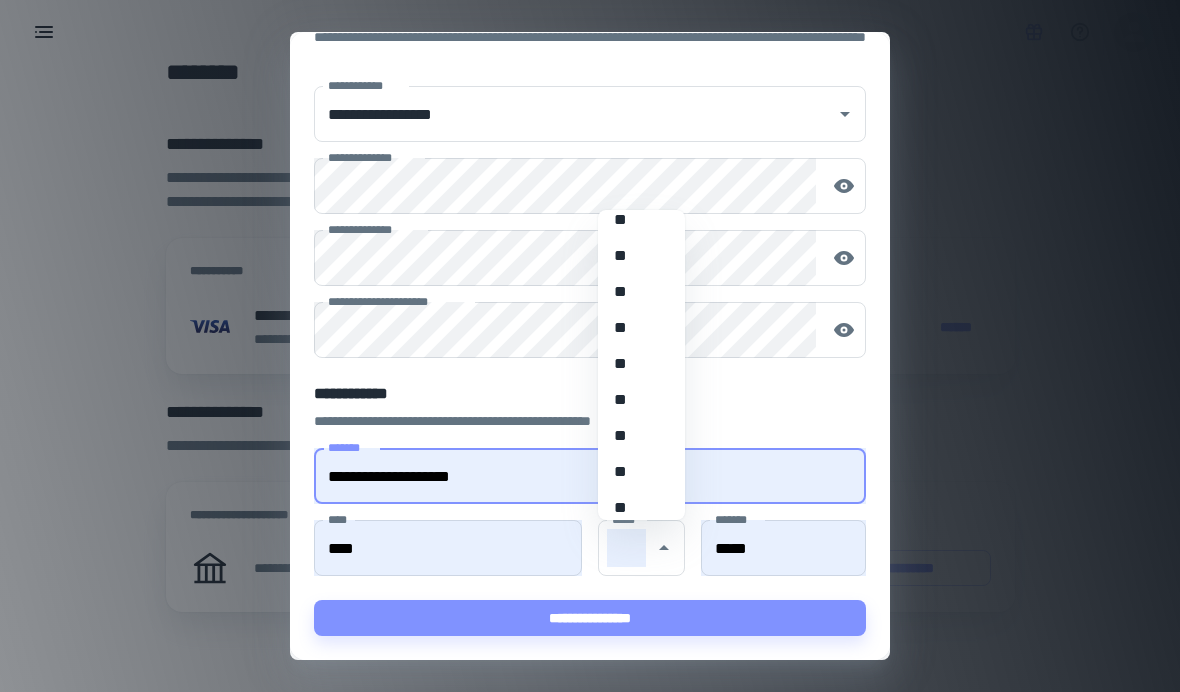 click on "**" at bounding box center (641, 472) 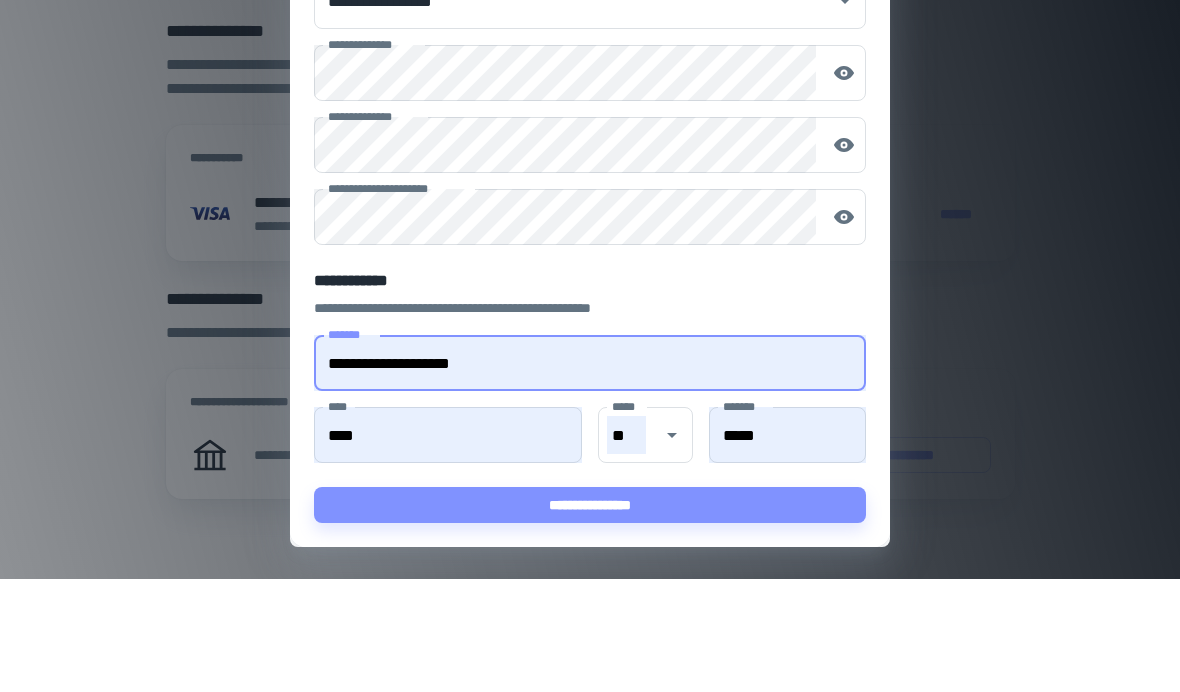 click on "**********" at bounding box center (590, 618) 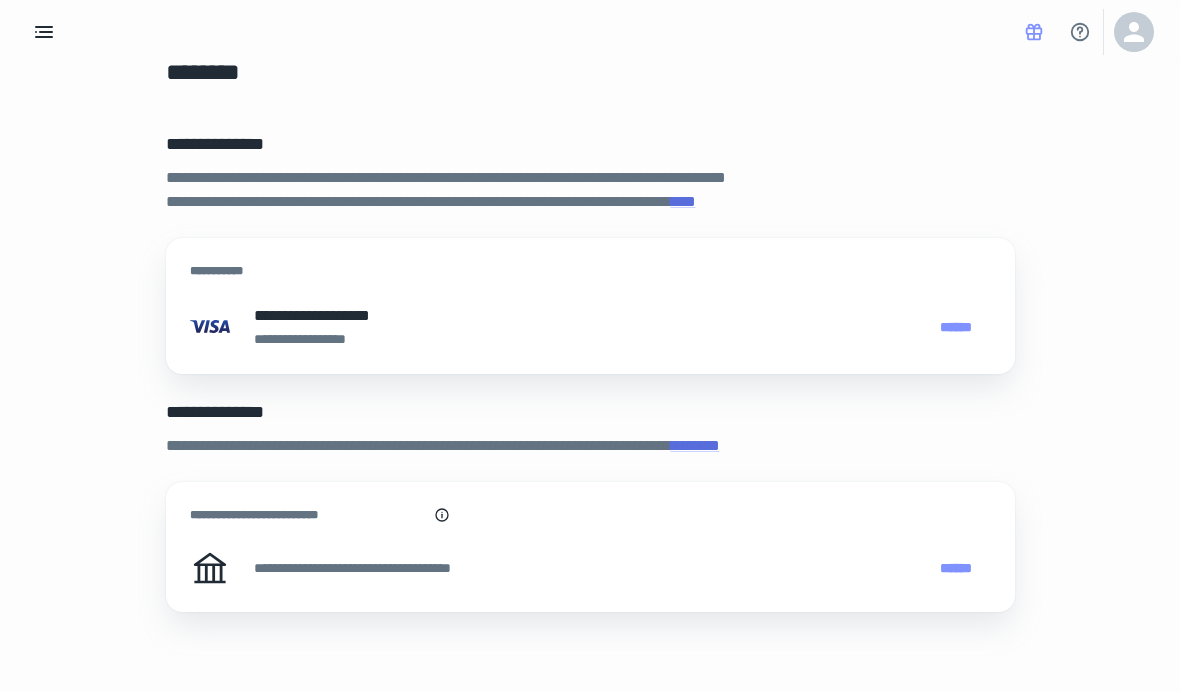 click on "**********" at bounding box center (308, 515) 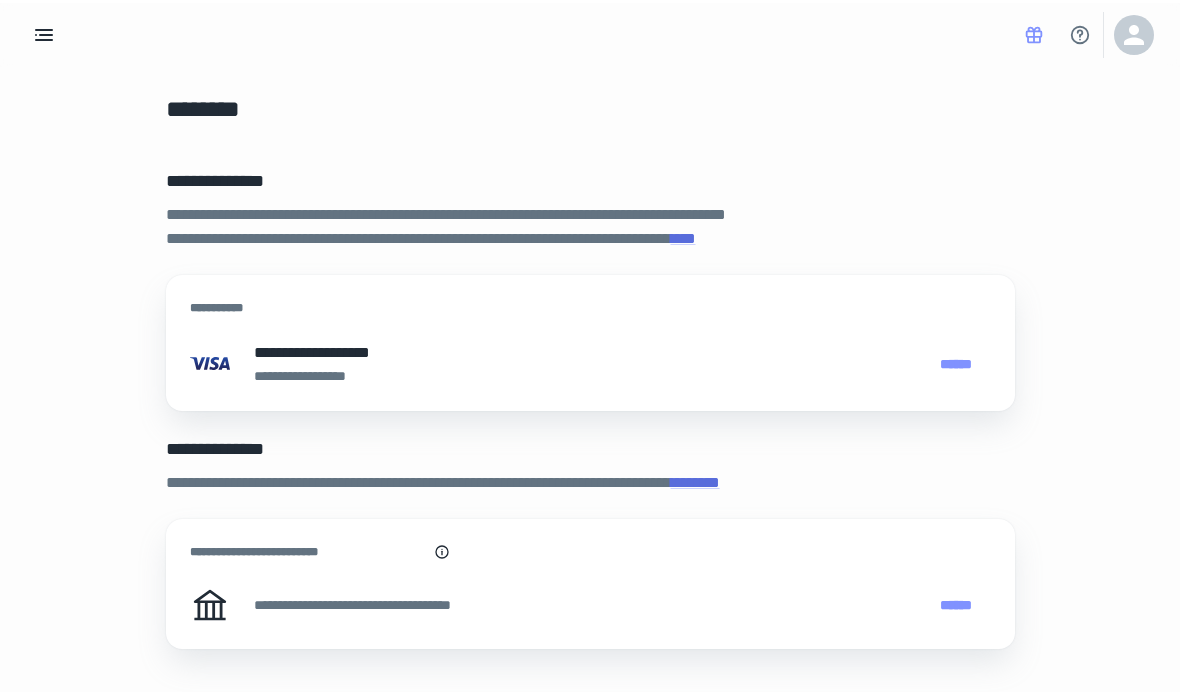 scroll, scrollTop: 34, scrollLeft: 0, axis: vertical 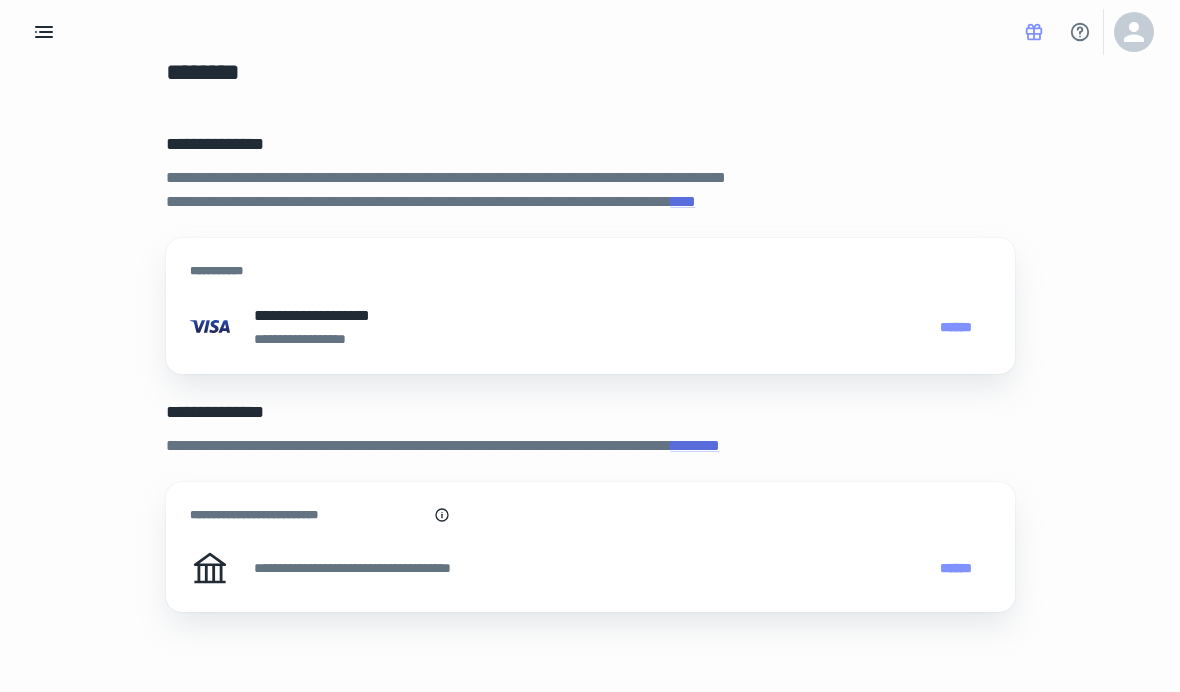 click 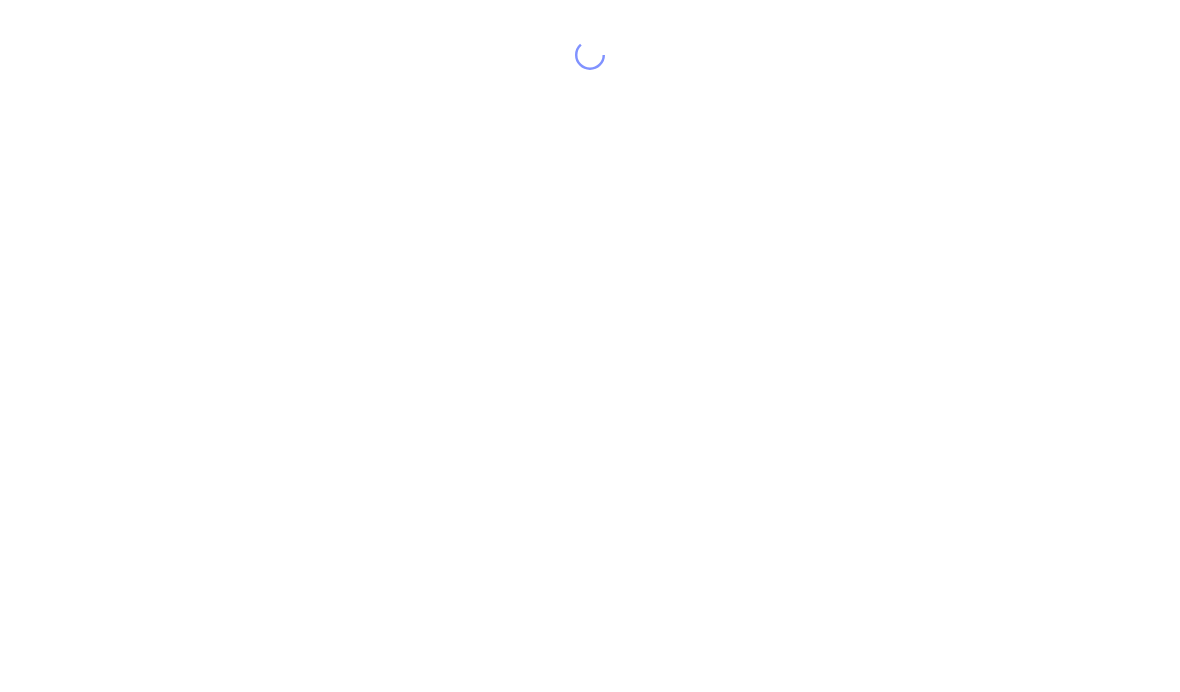 scroll, scrollTop: 34, scrollLeft: 0, axis: vertical 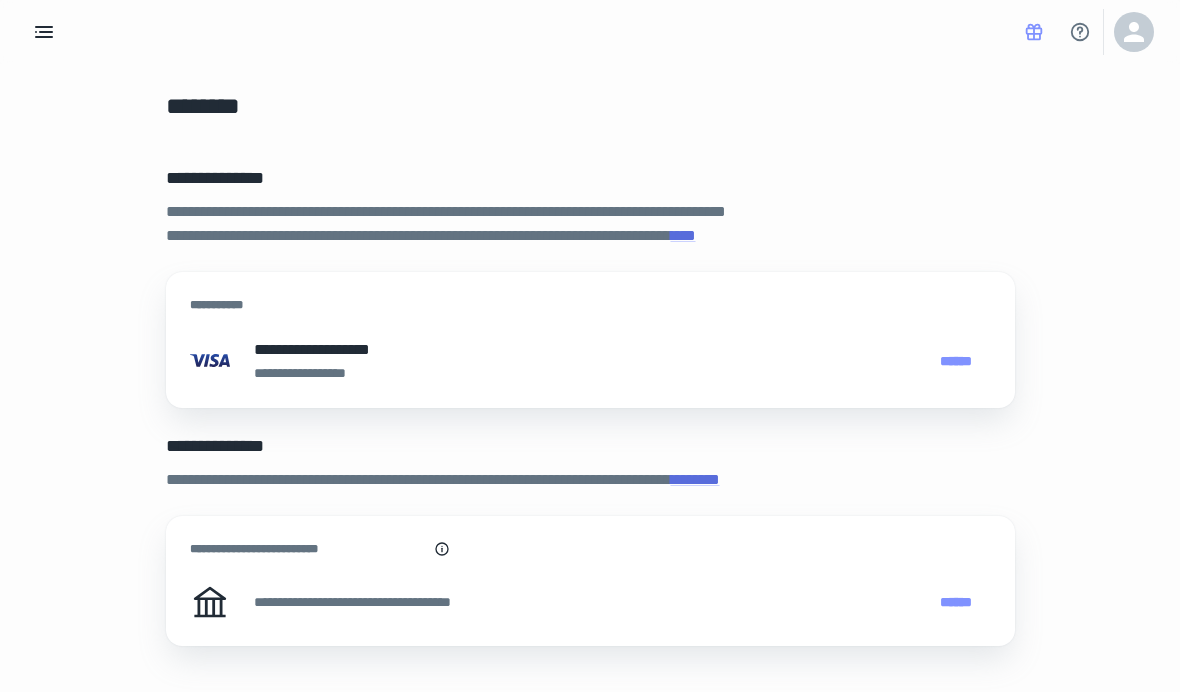 click 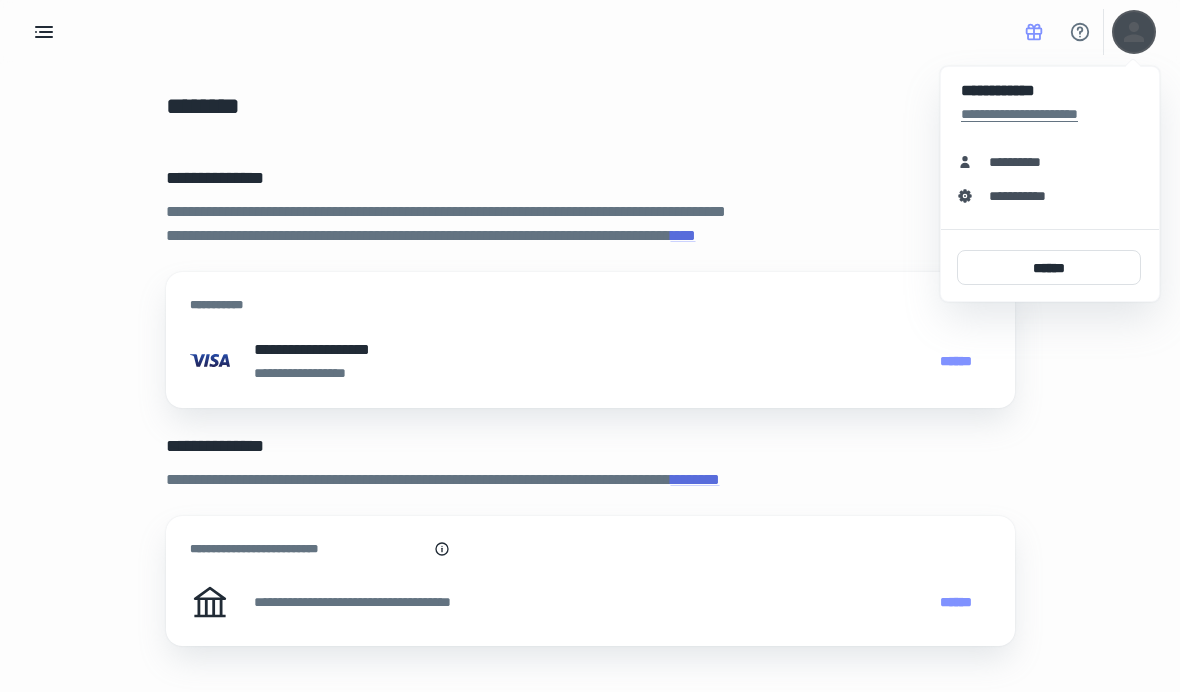click on "**********" at bounding box center (1022, 162) 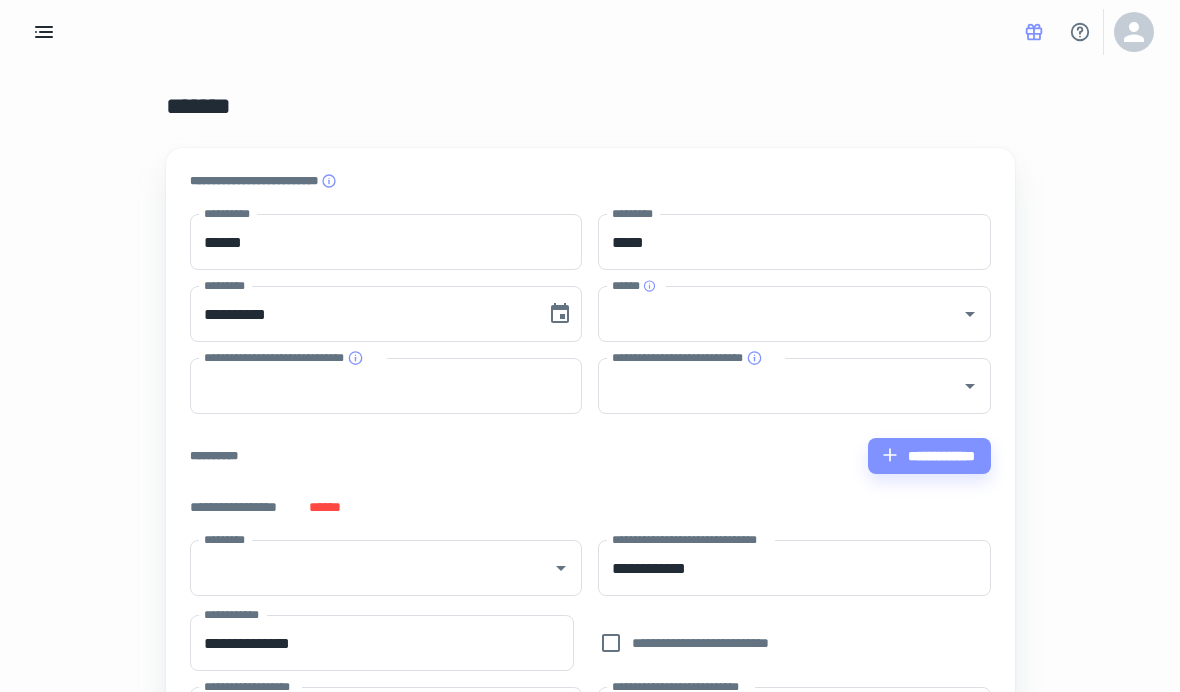 type on "*" 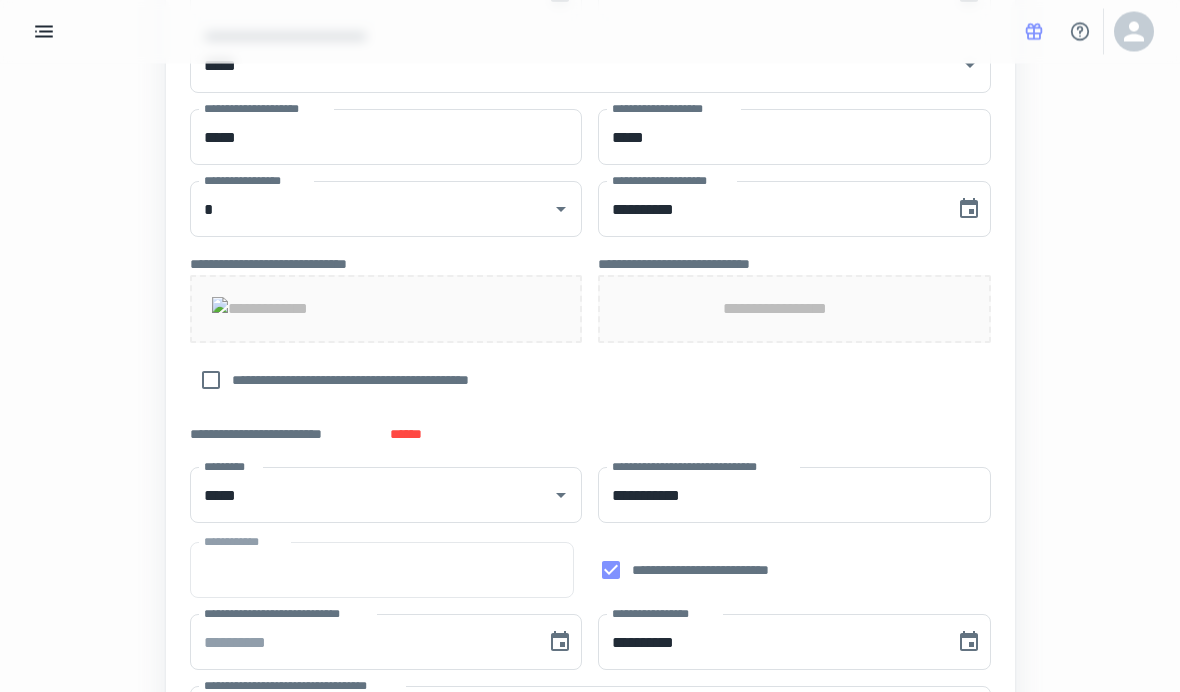 scroll, scrollTop: 737, scrollLeft: 0, axis: vertical 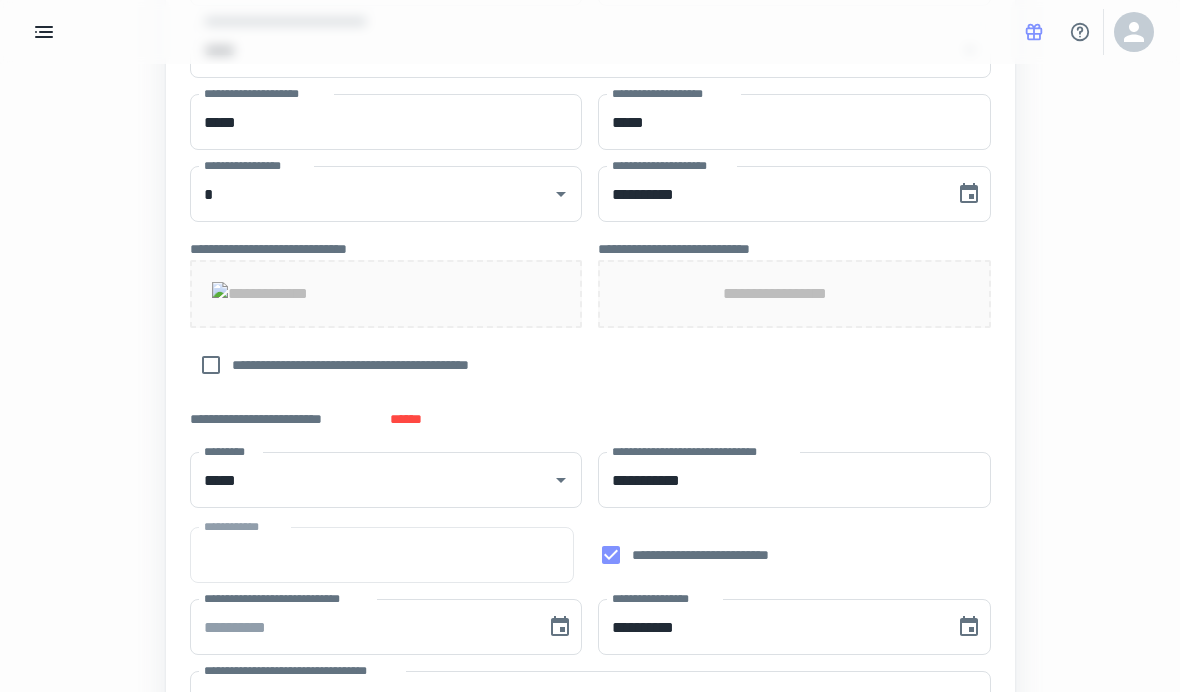 click 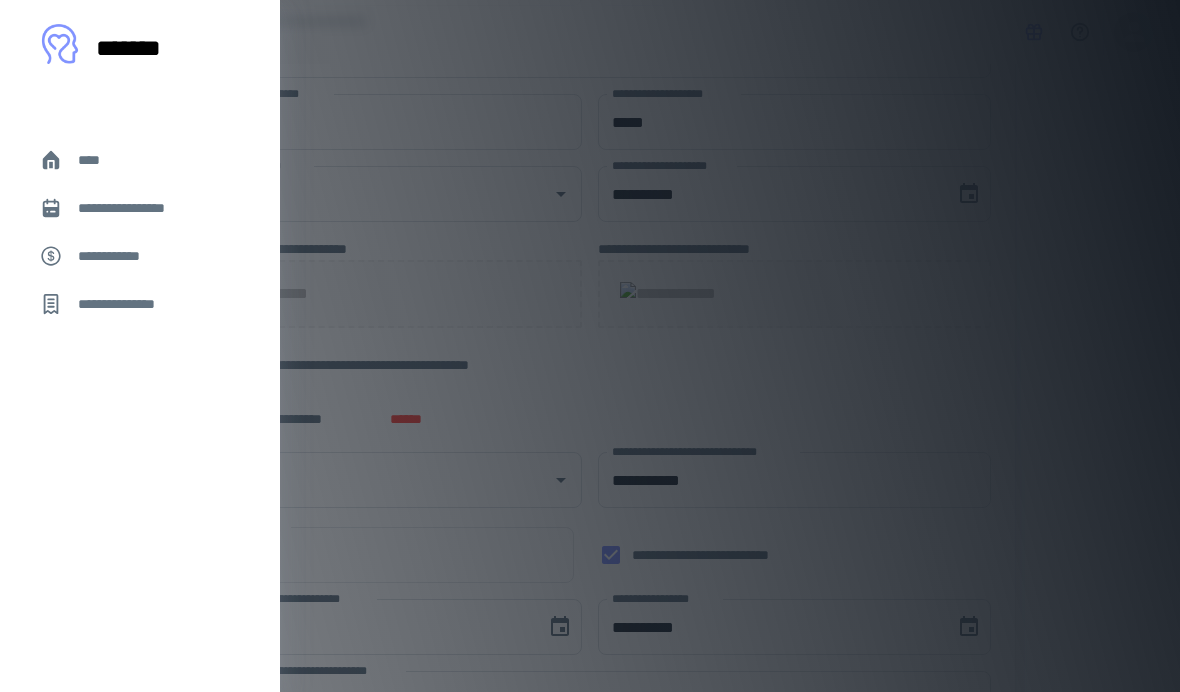click on "****" at bounding box center [140, 160] 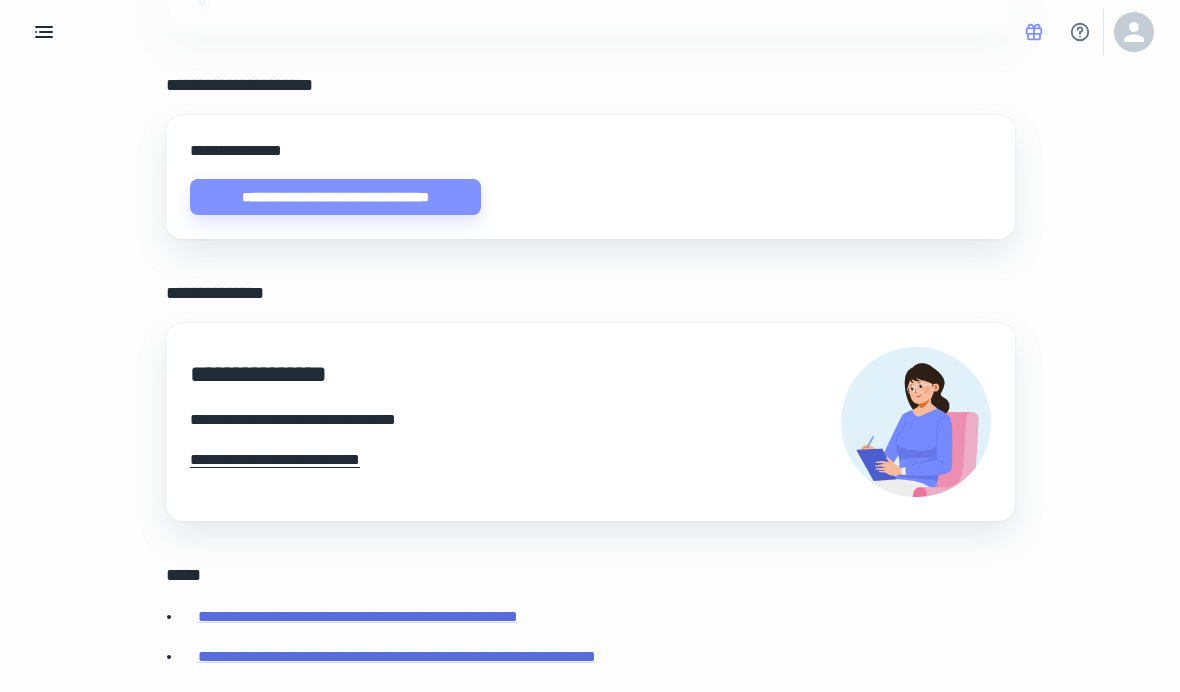scroll, scrollTop: 665, scrollLeft: 0, axis: vertical 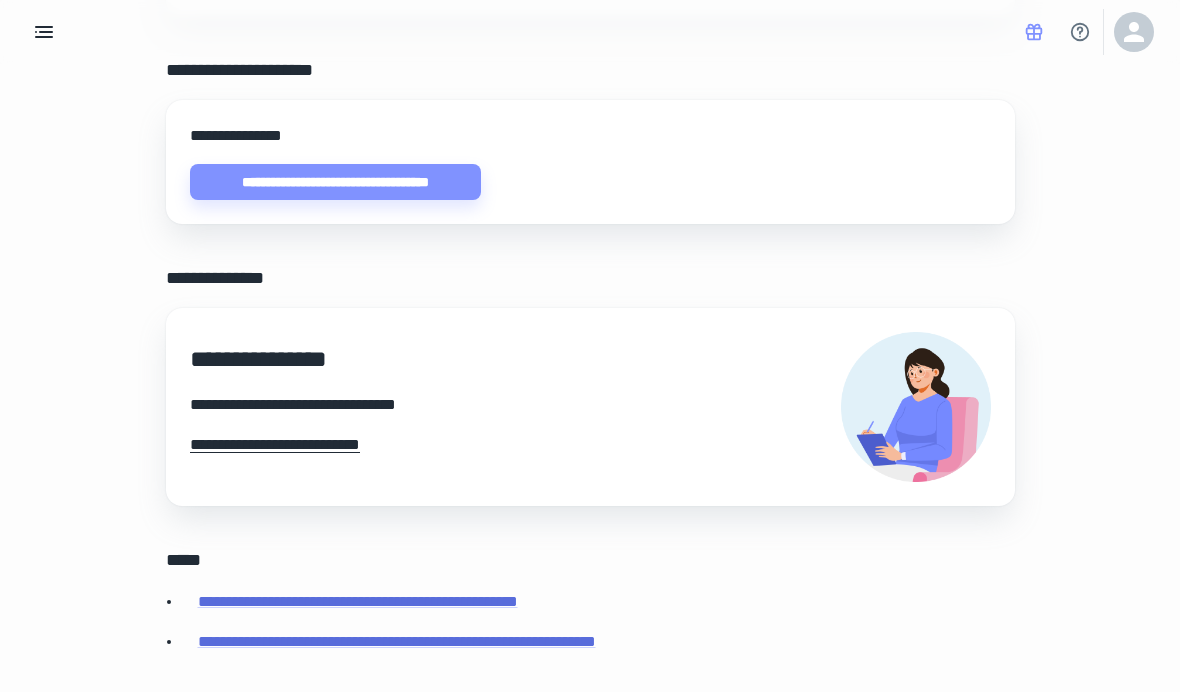 click 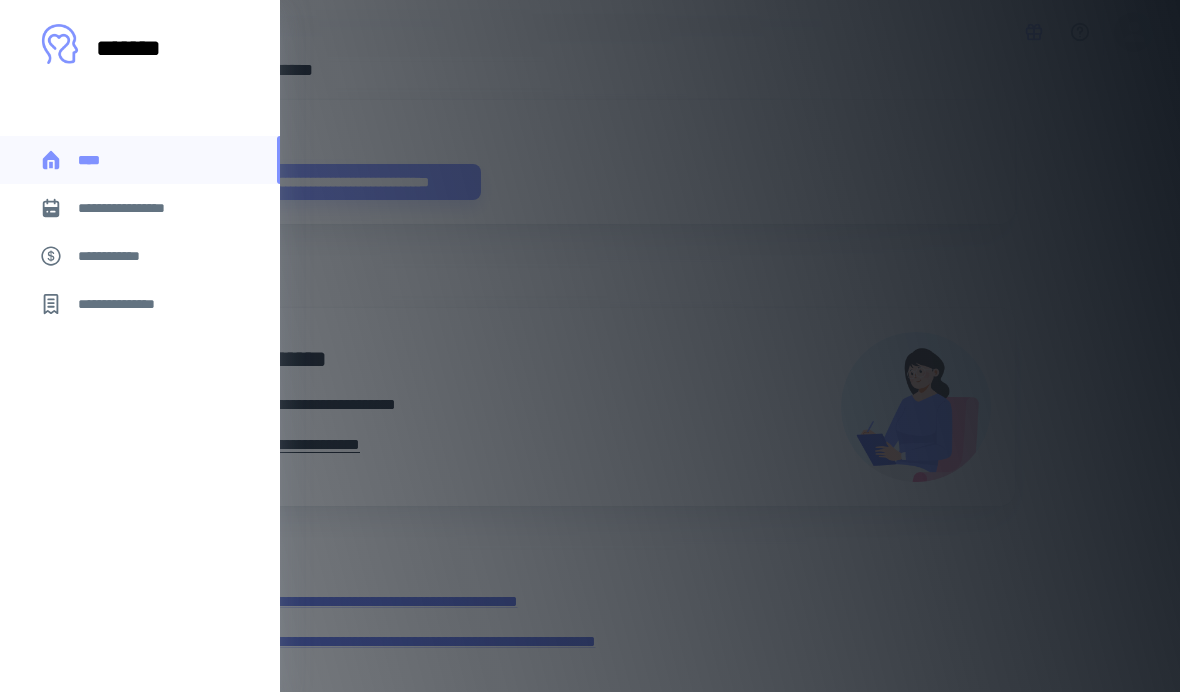 click 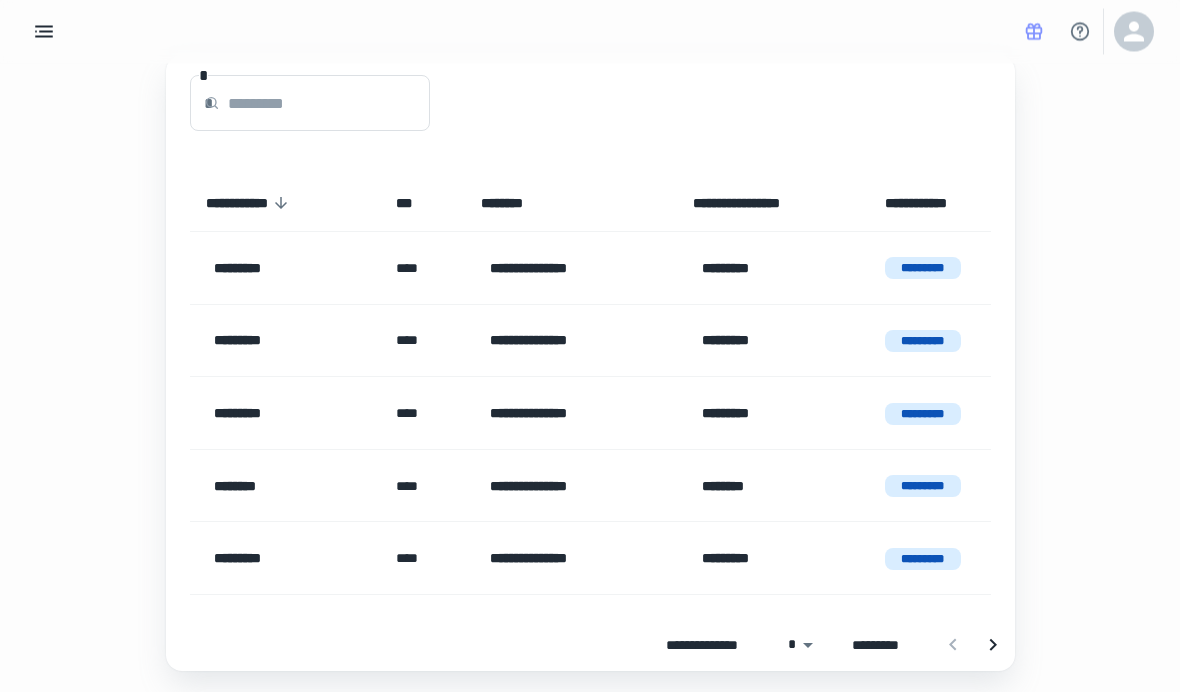 scroll, scrollTop: 177, scrollLeft: 0, axis: vertical 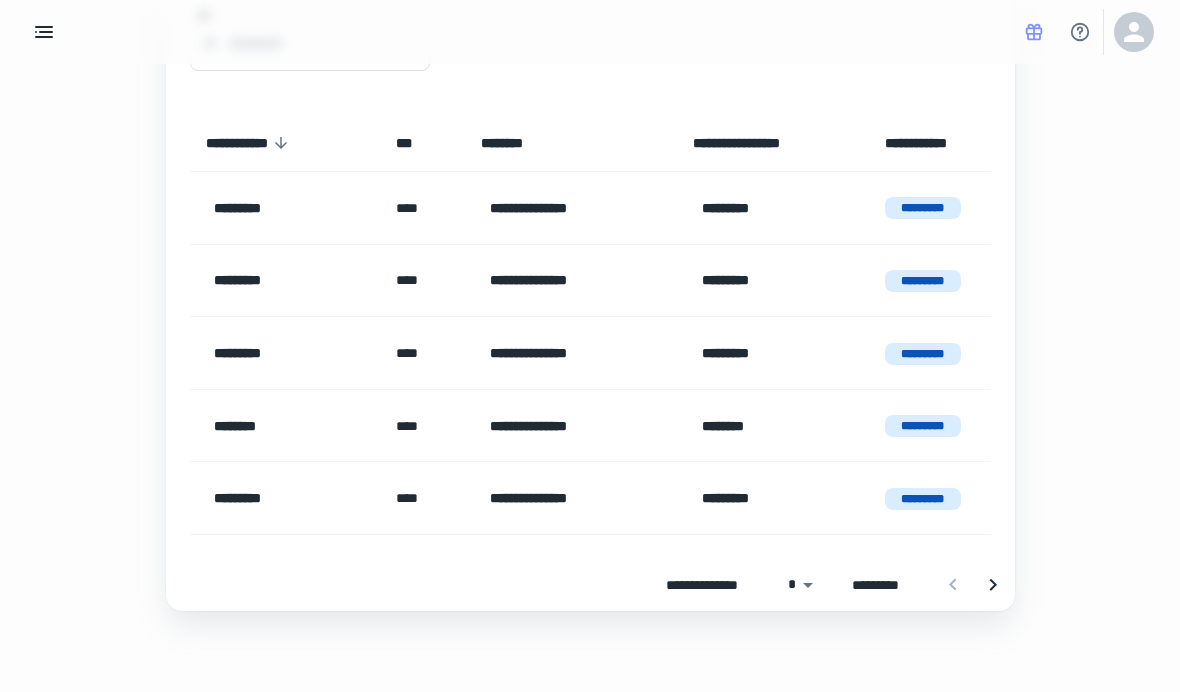 click 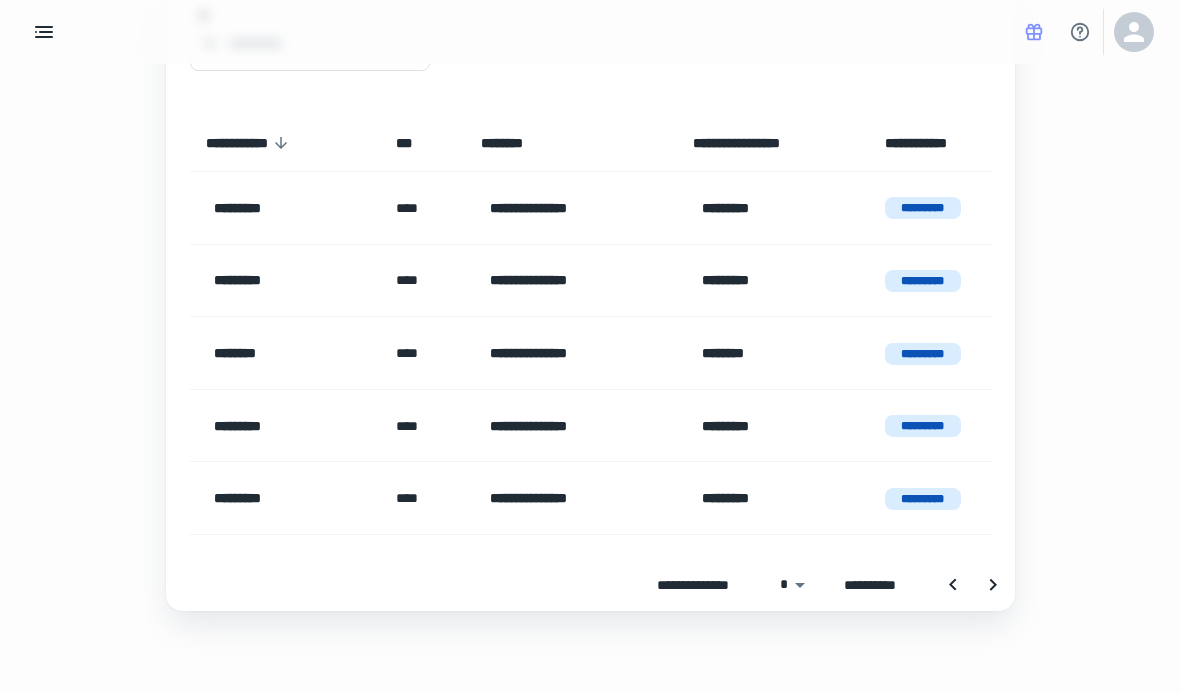 click 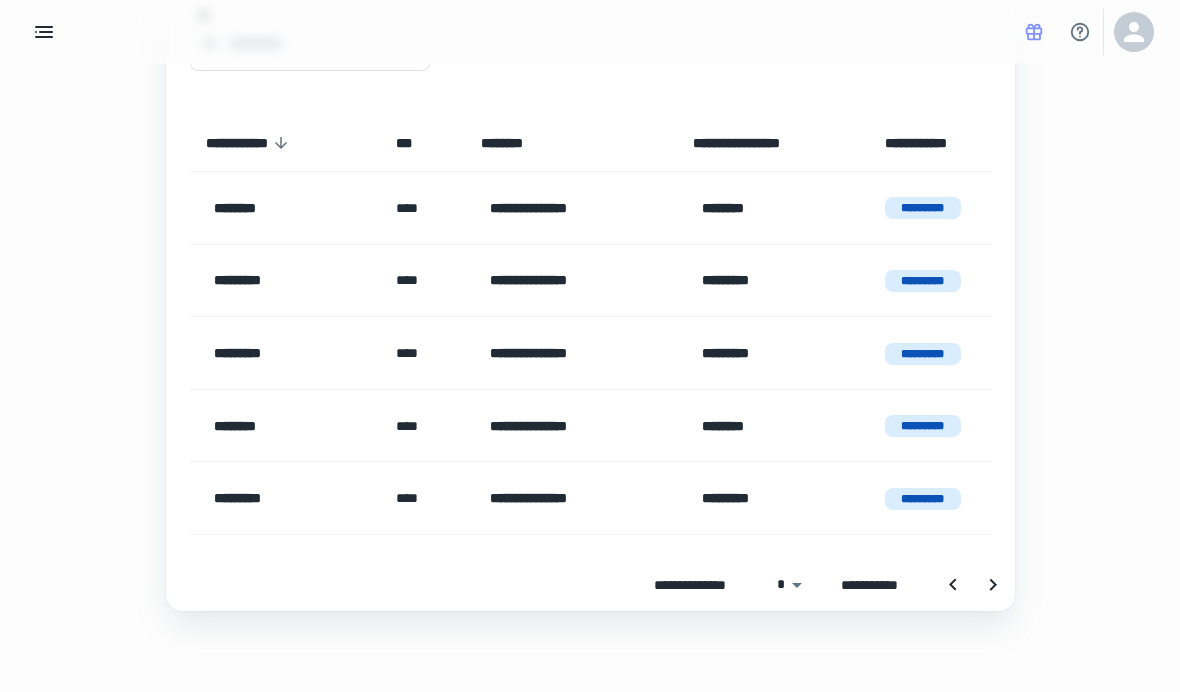 click 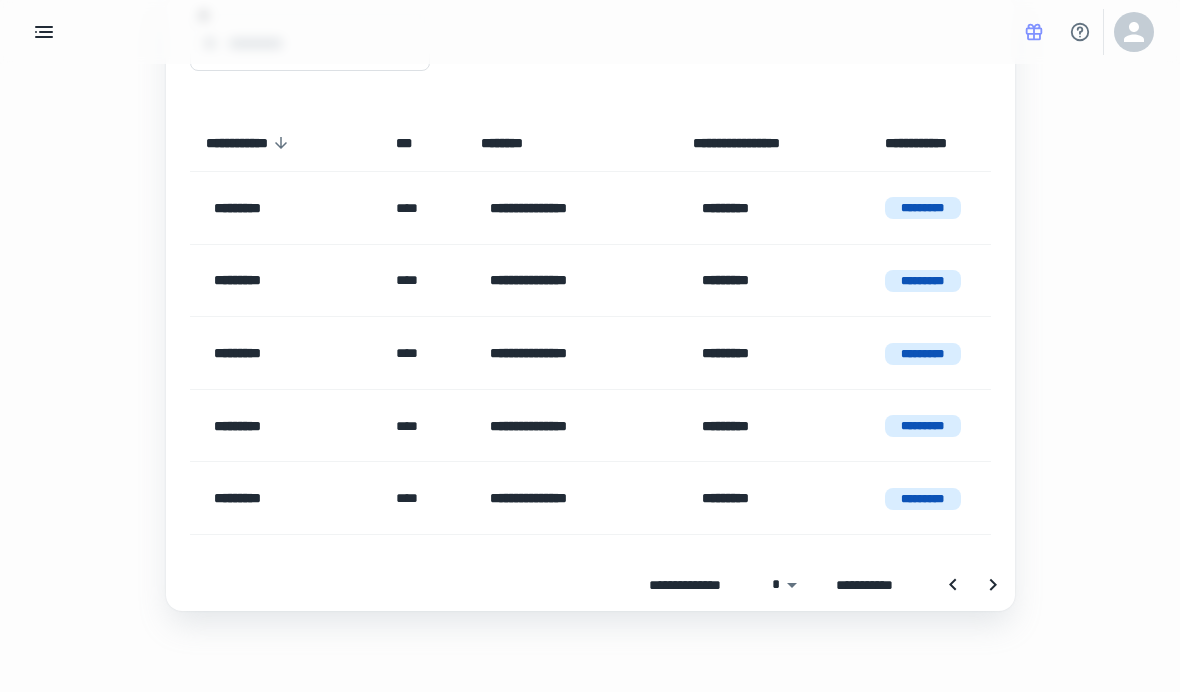 click 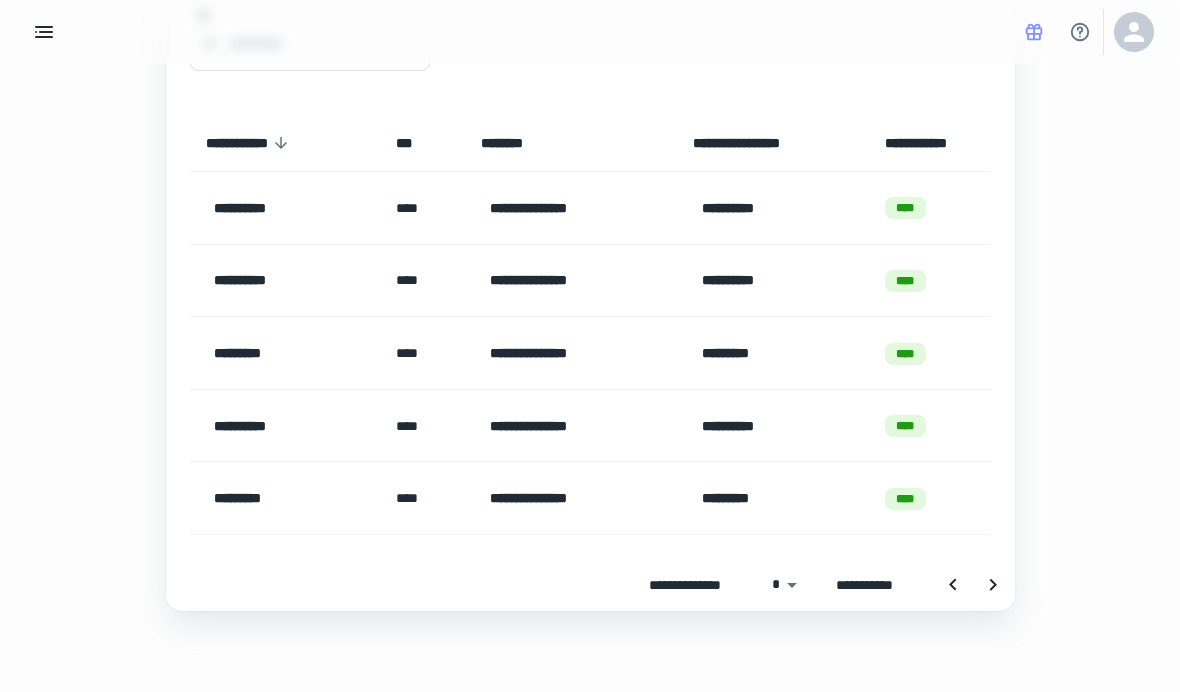 click 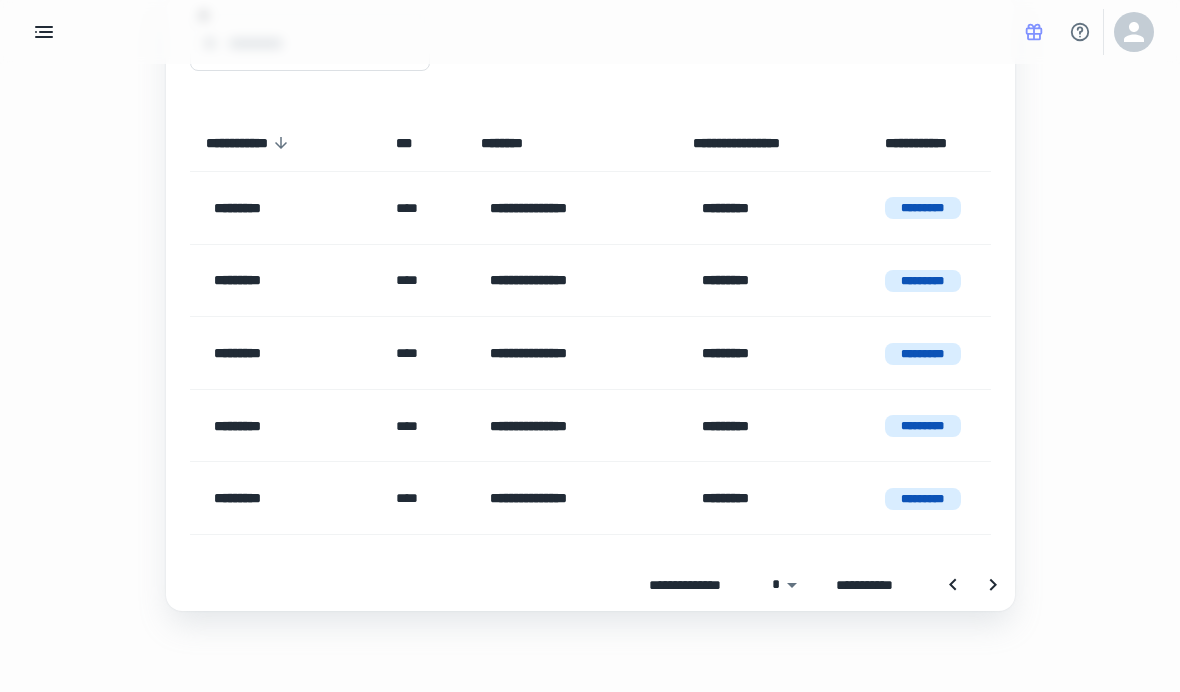 click on "*********" at bounding box center (923, 499) 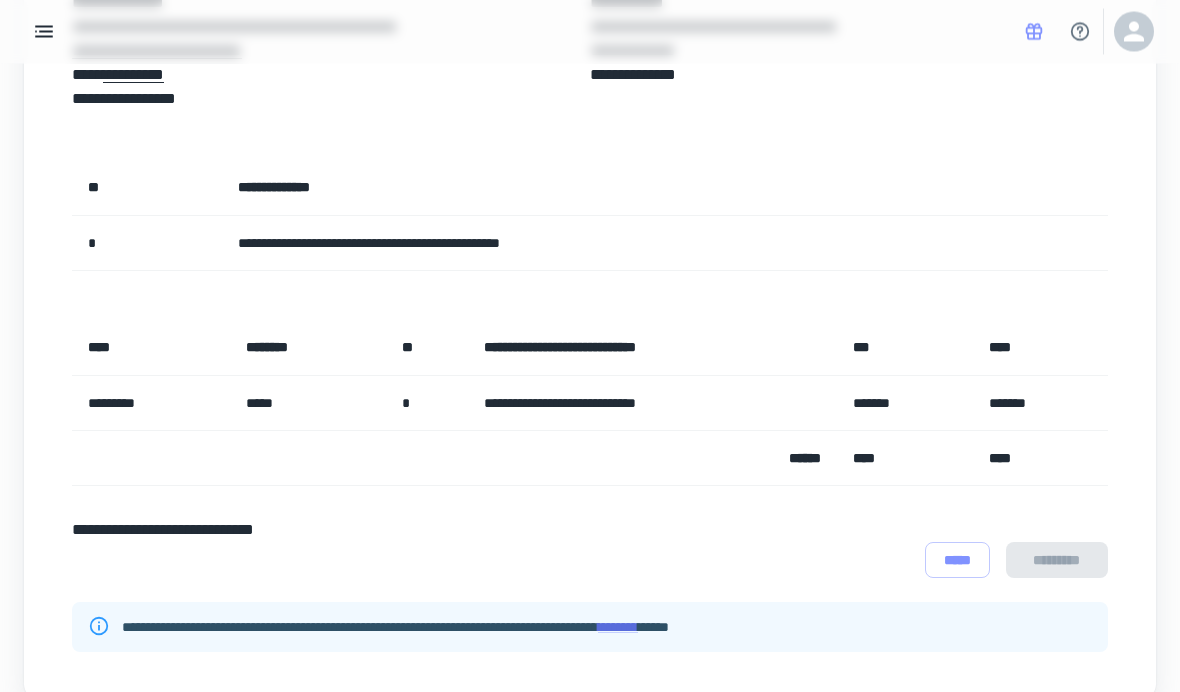 scroll, scrollTop: 419, scrollLeft: 0, axis: vertical 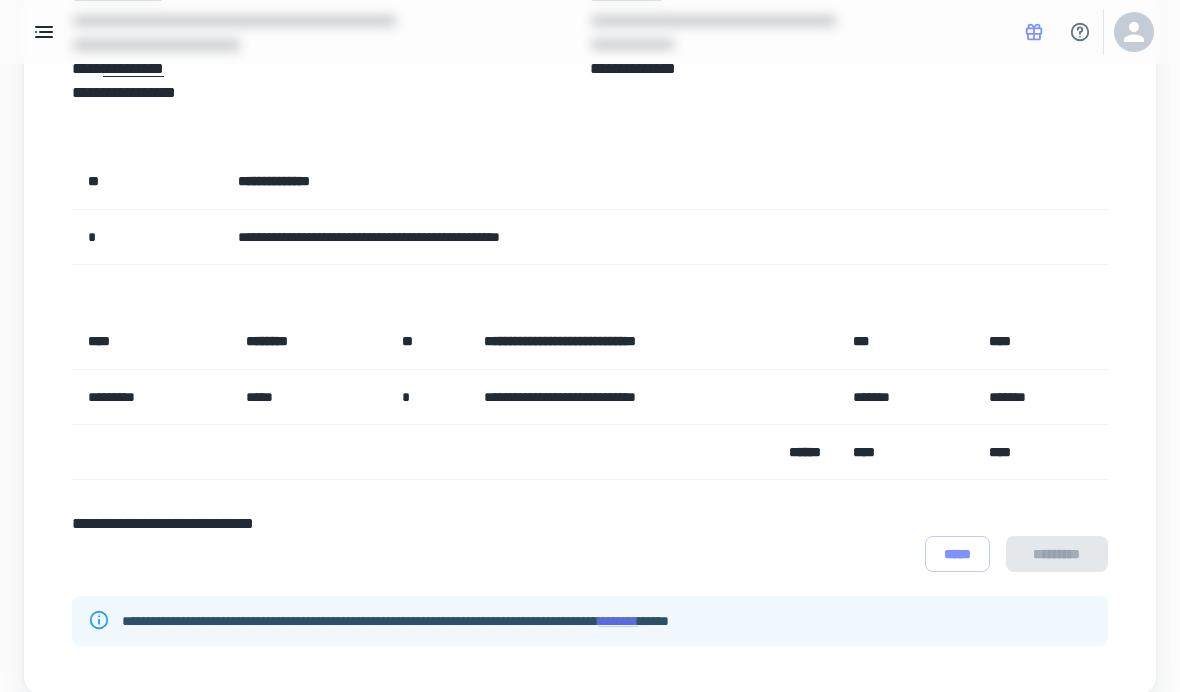 click on "********" at bounding box center (618, 621) 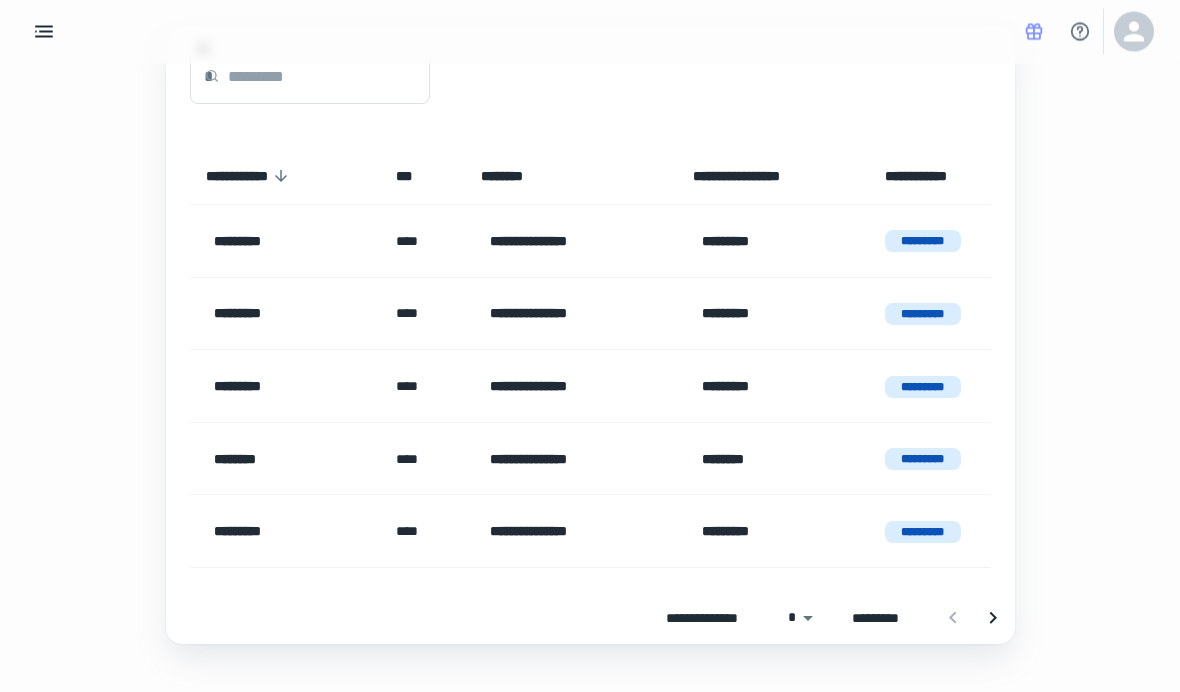scroll, scrollTop: 148, scrollLeft: 0, axis: vertical 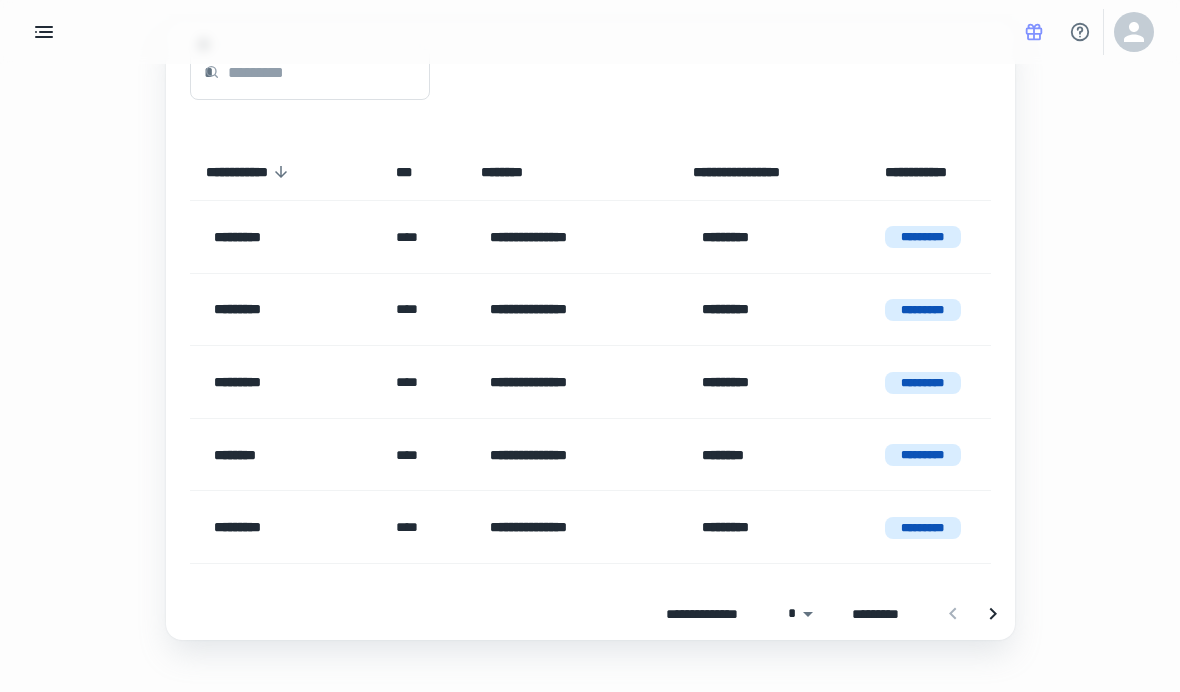 click 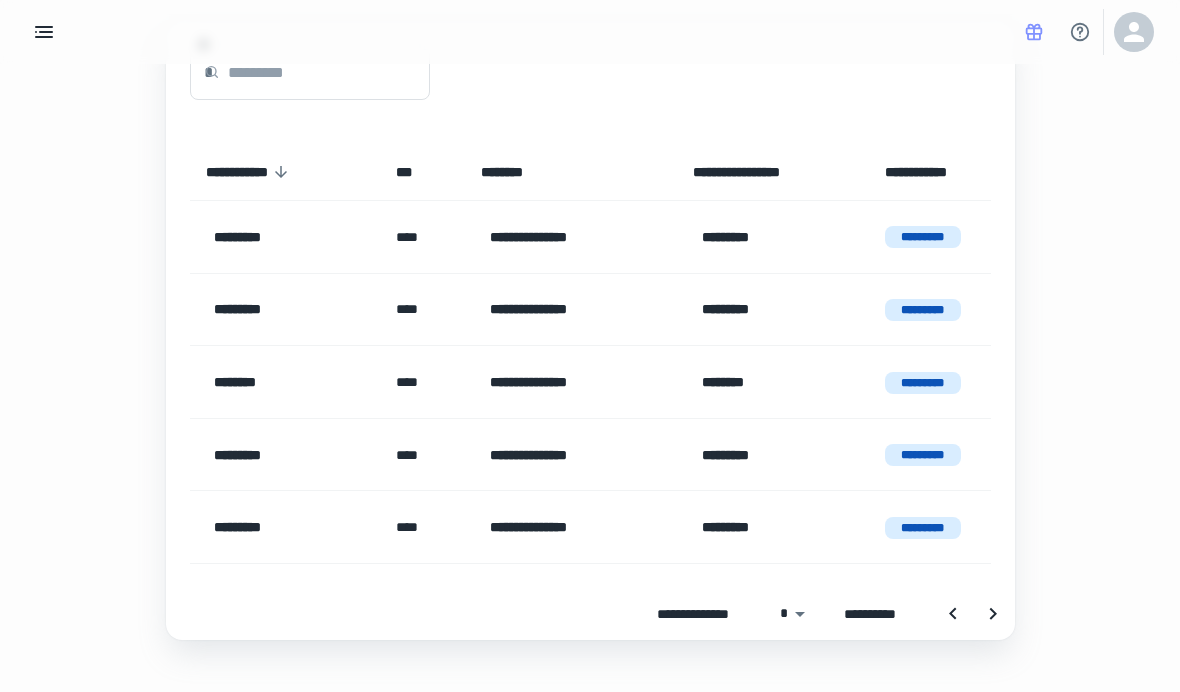 click 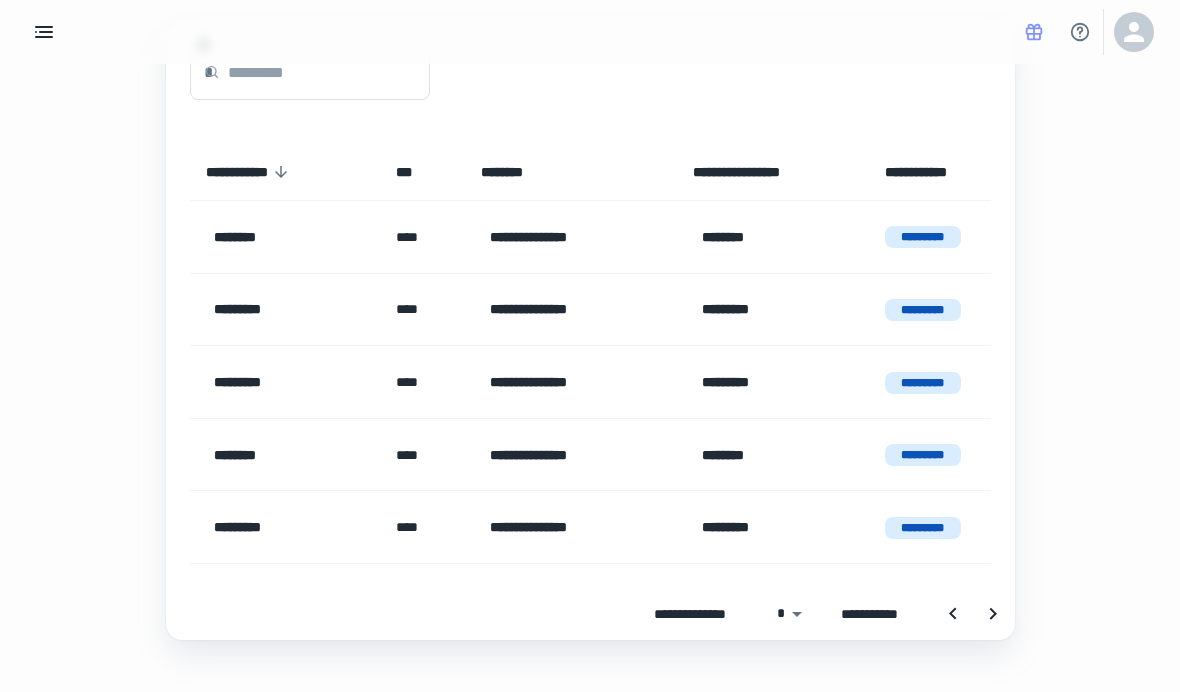 click 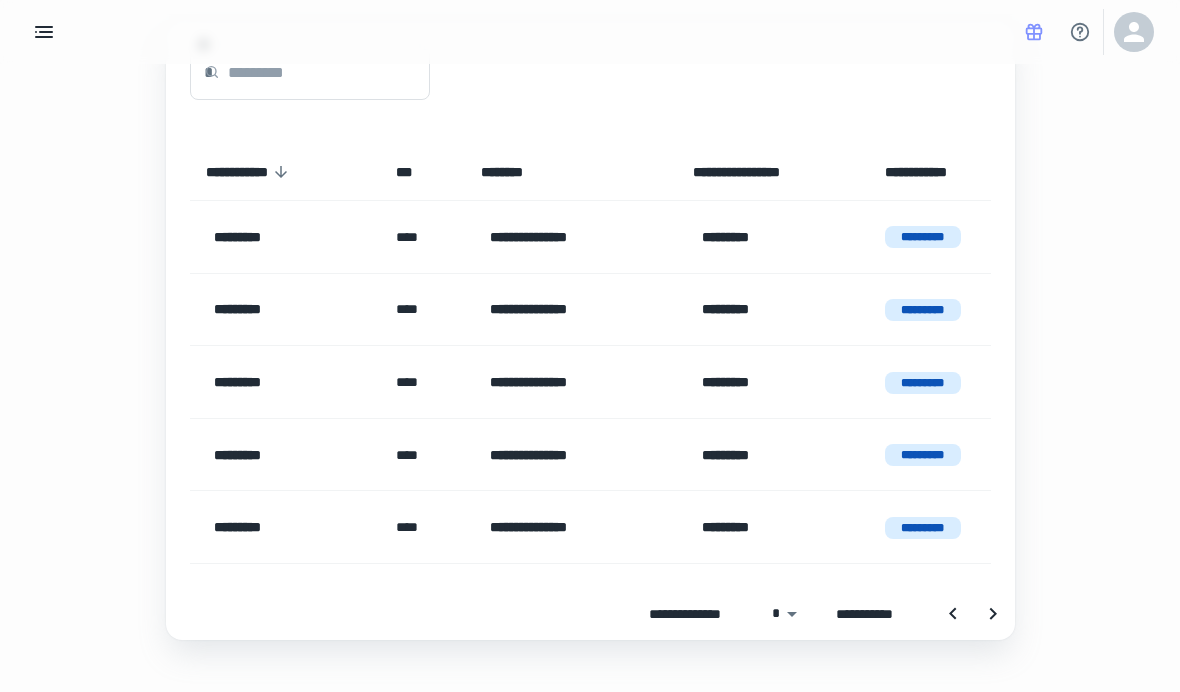 click 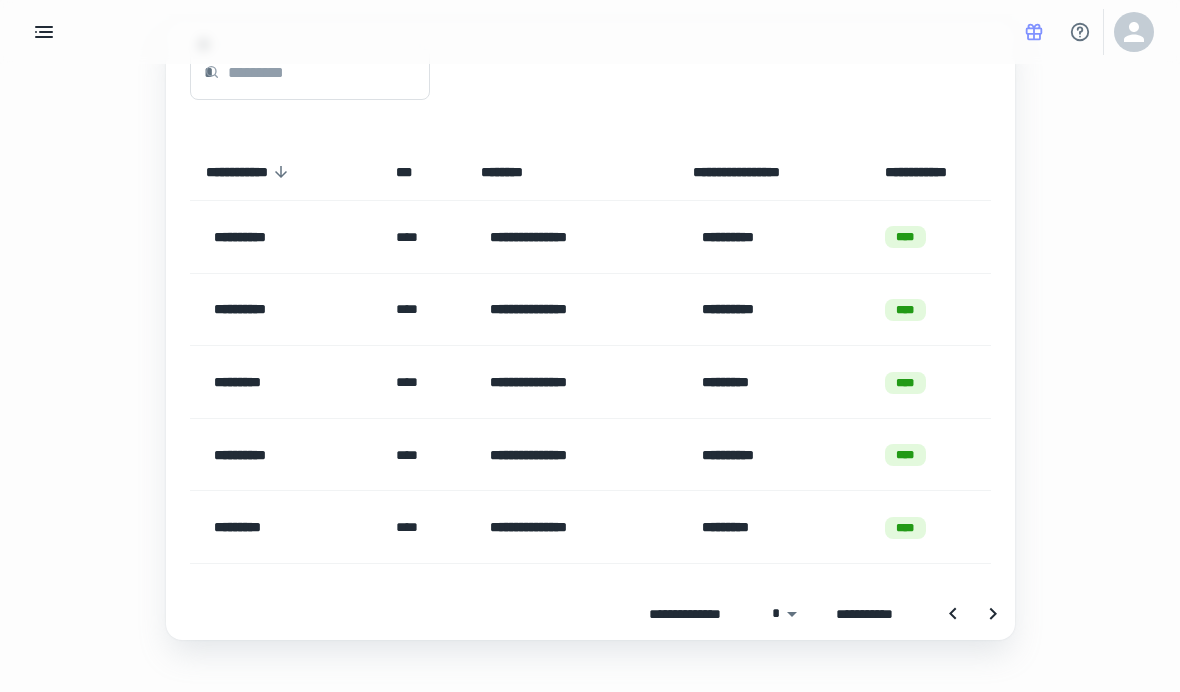 click on "****" at bounding box center (905, 528) 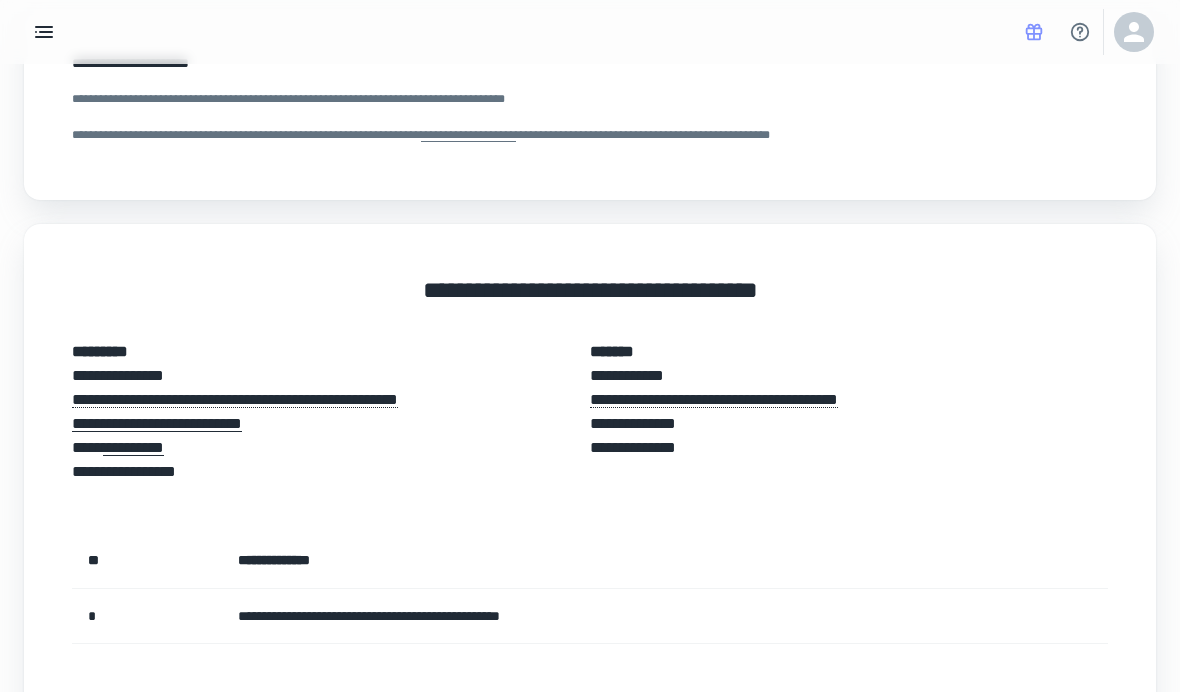 scroll, scrollTop: 0, scrollLeft: 0, axis: both 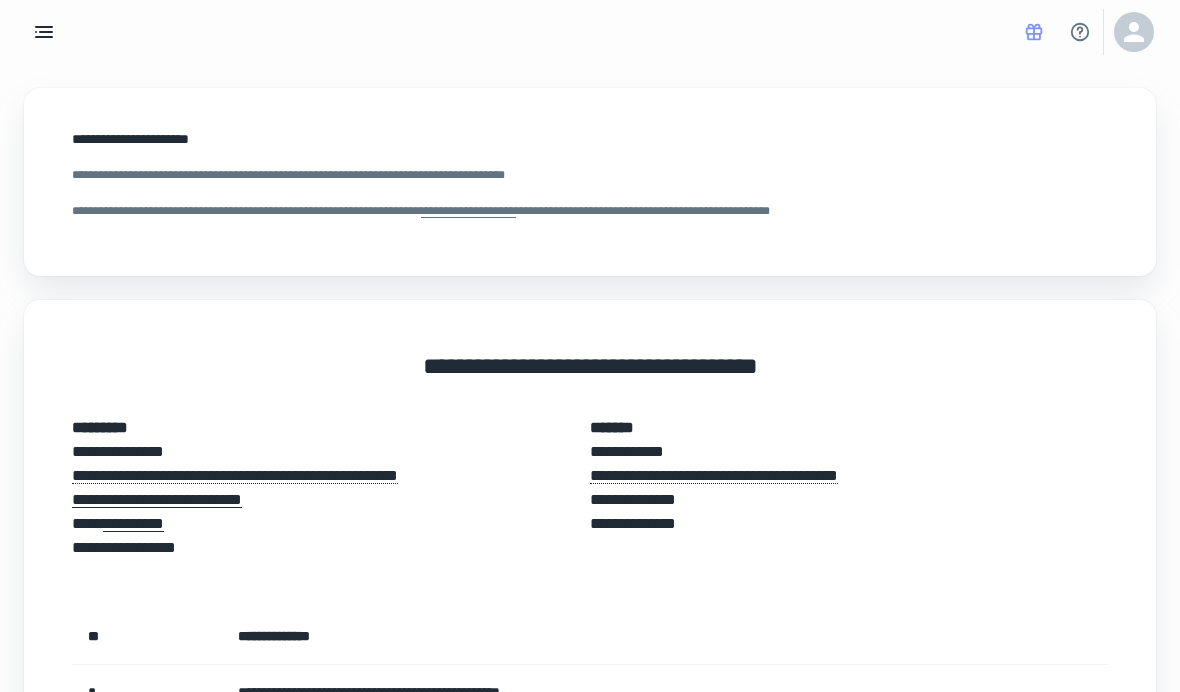 click at bounding box center (44, 32) 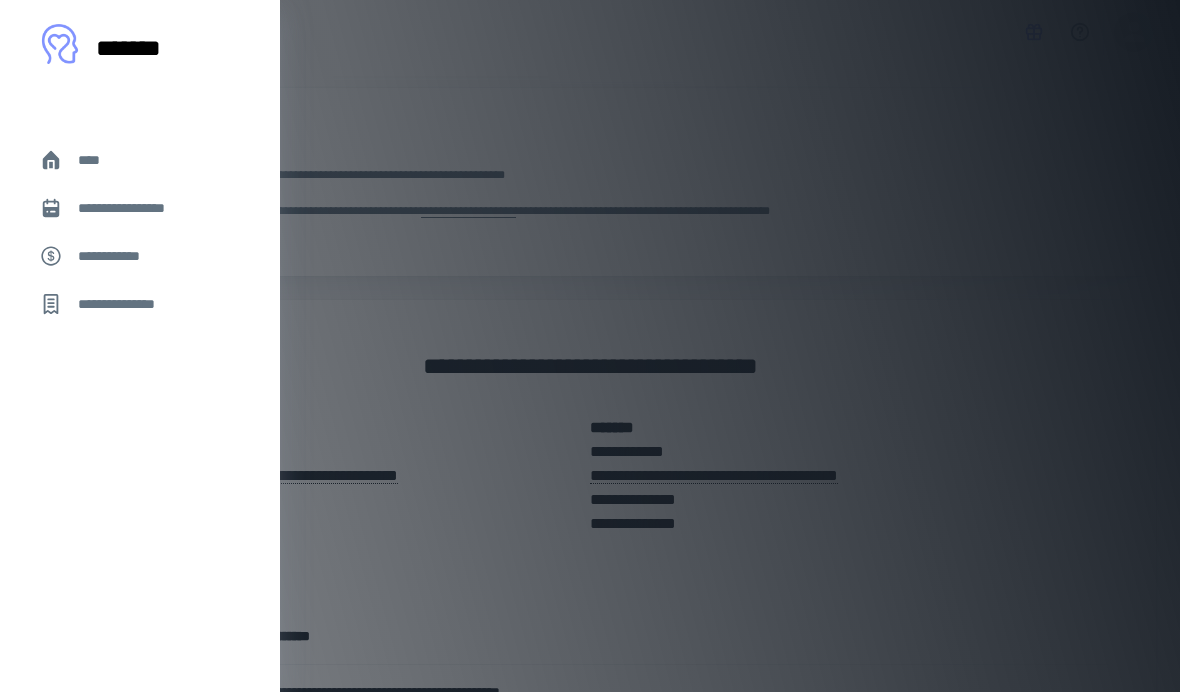 click on "**********" at bounding box center (140, 208) 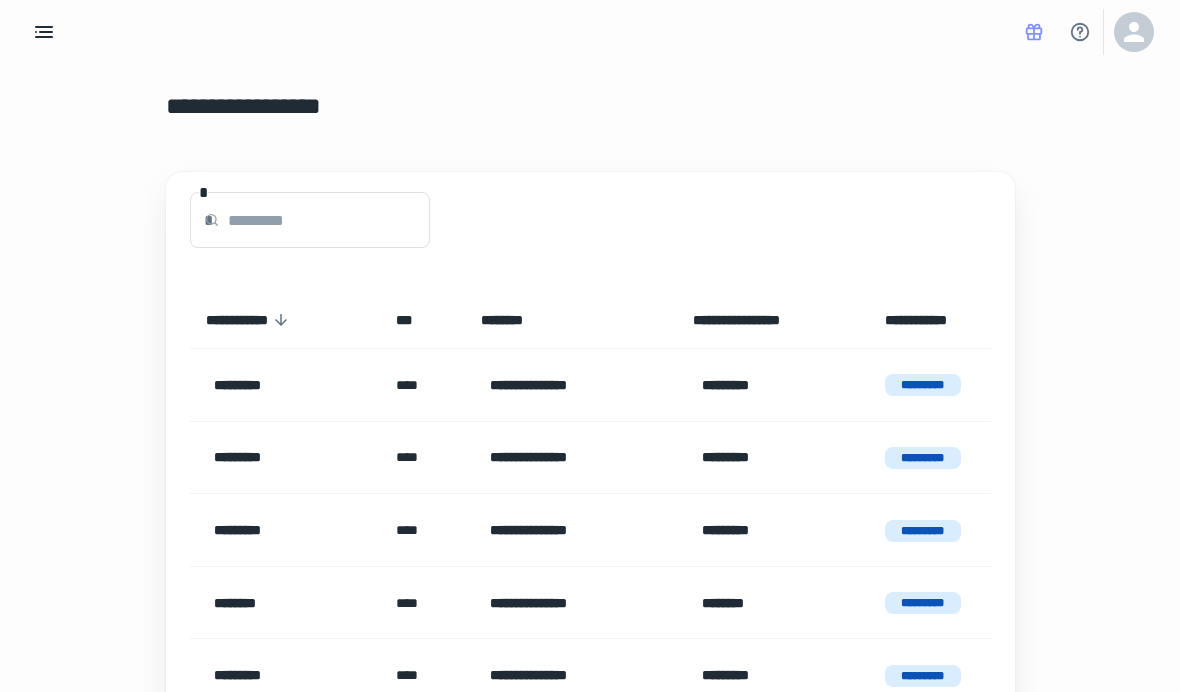 click 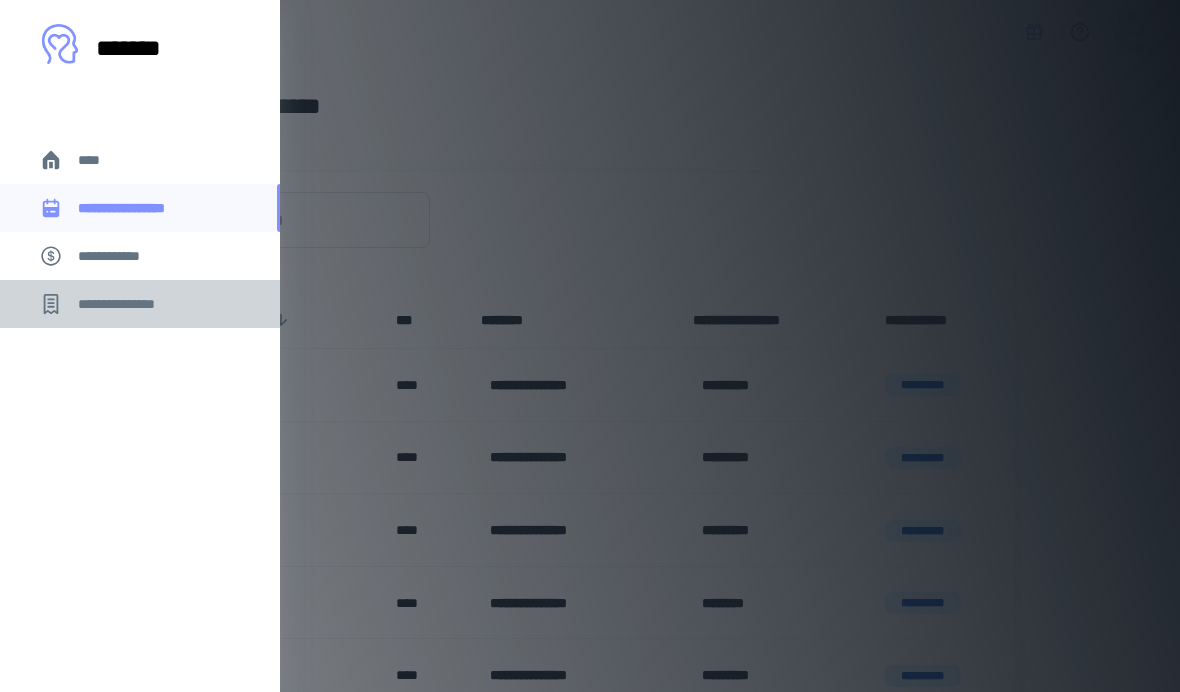 click on "**********" at bounding box center (140, 304) 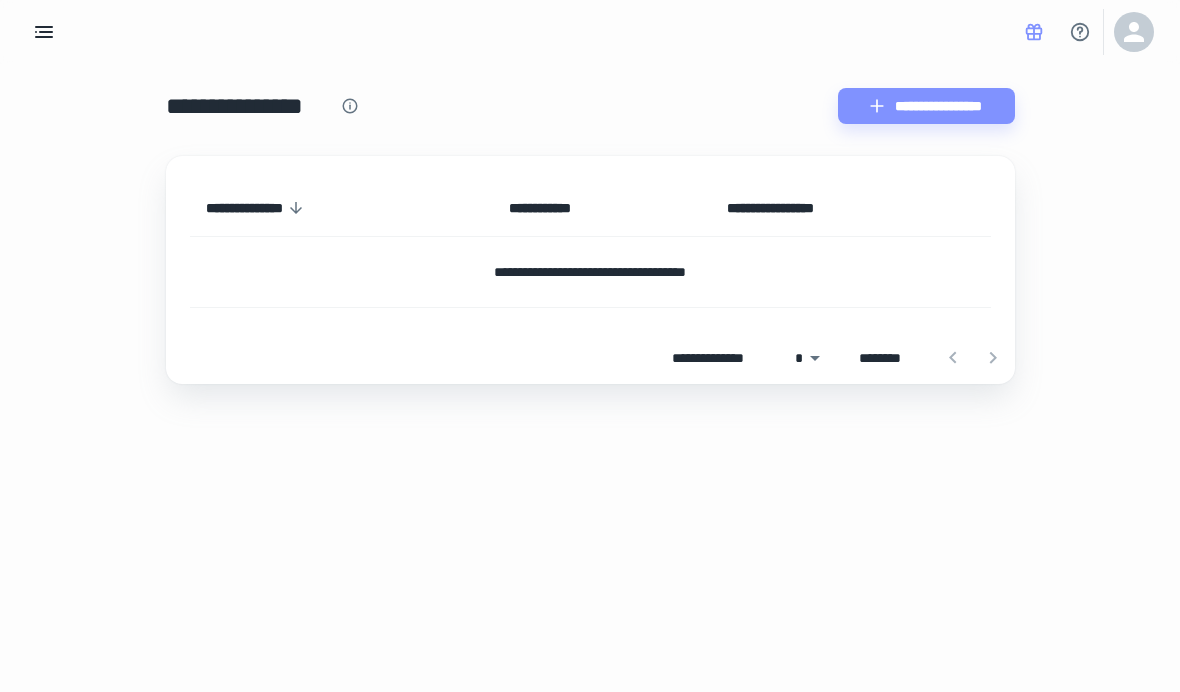 click at bounding box center [44, 32] 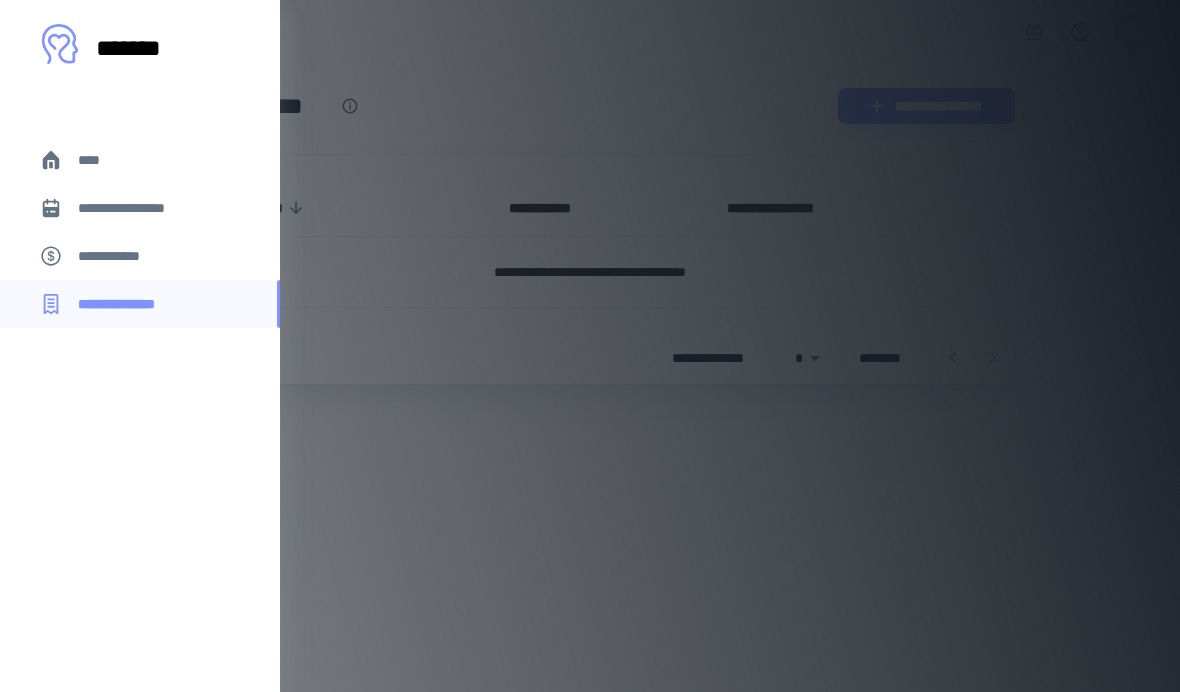 click at bounding box center (590, 346) 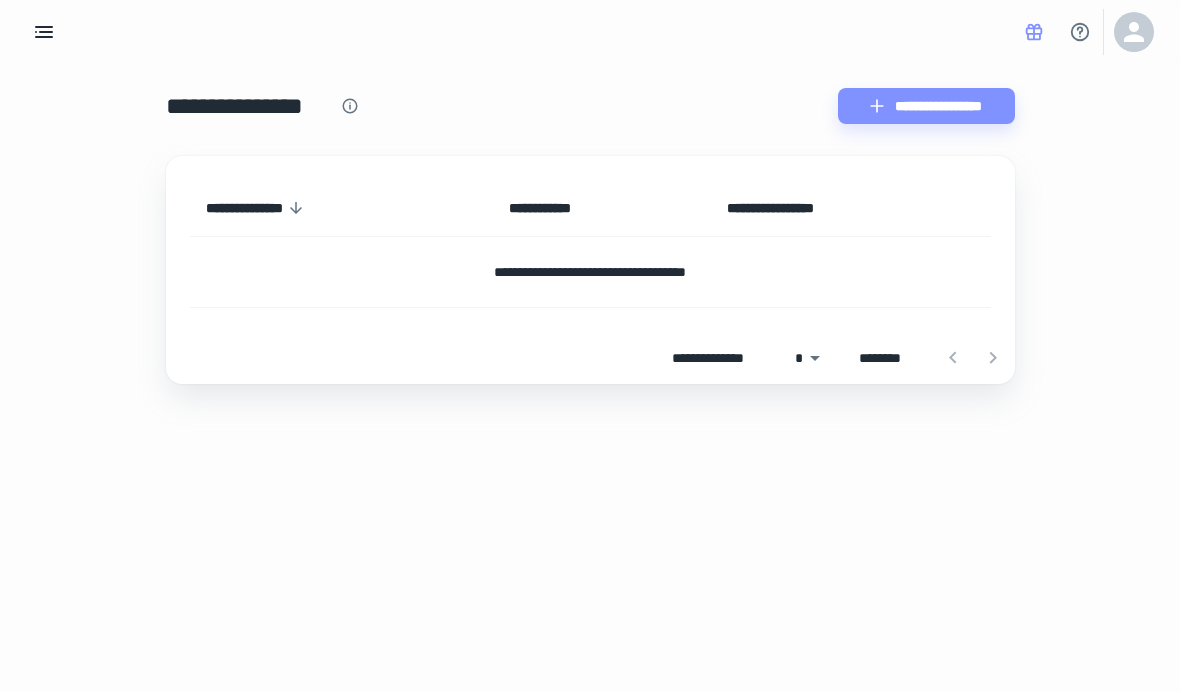 click 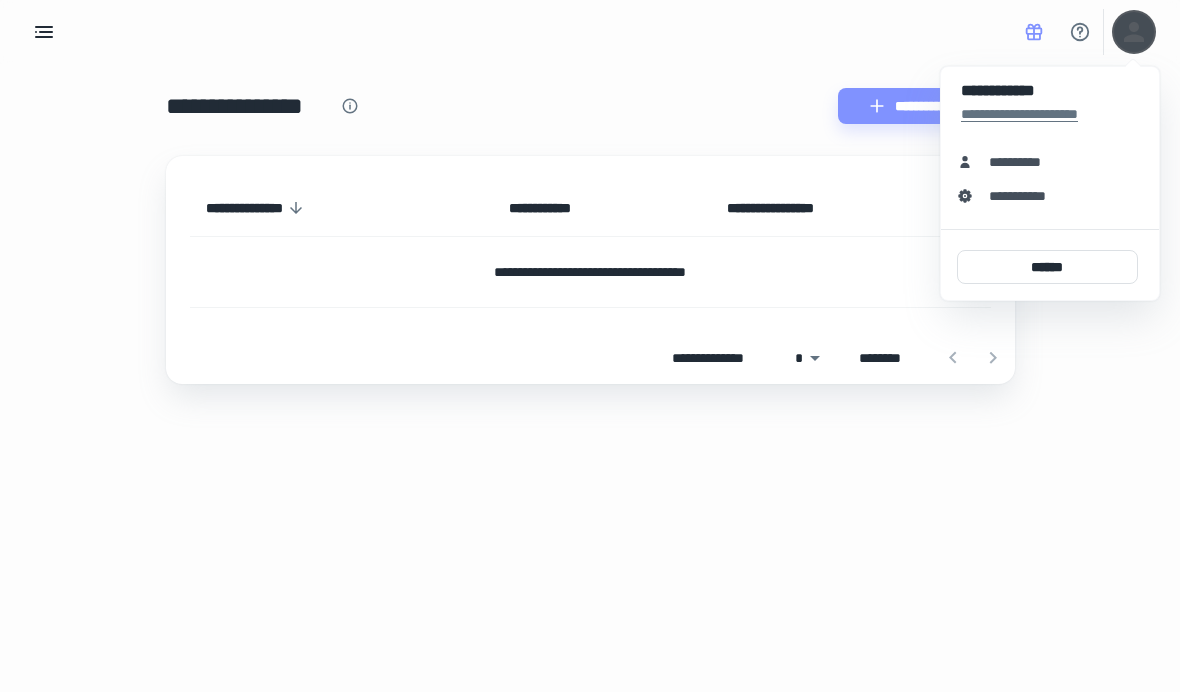 click at bounding box center [590, 346] 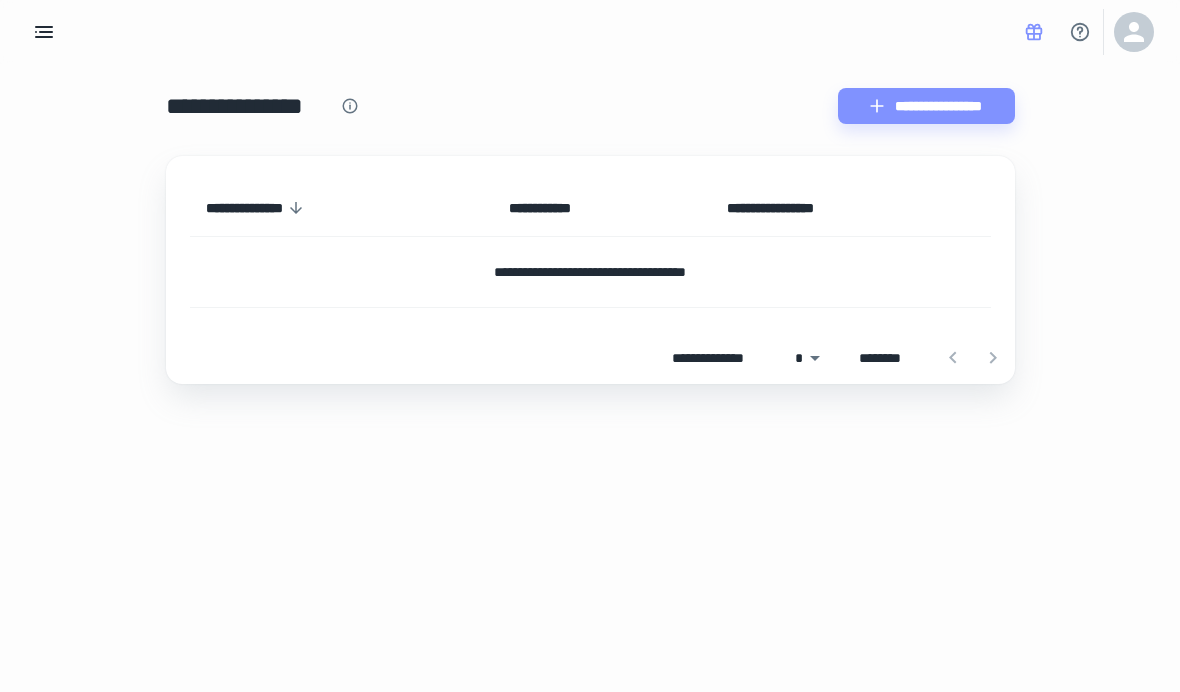 click at bounding box center (1080, 32) 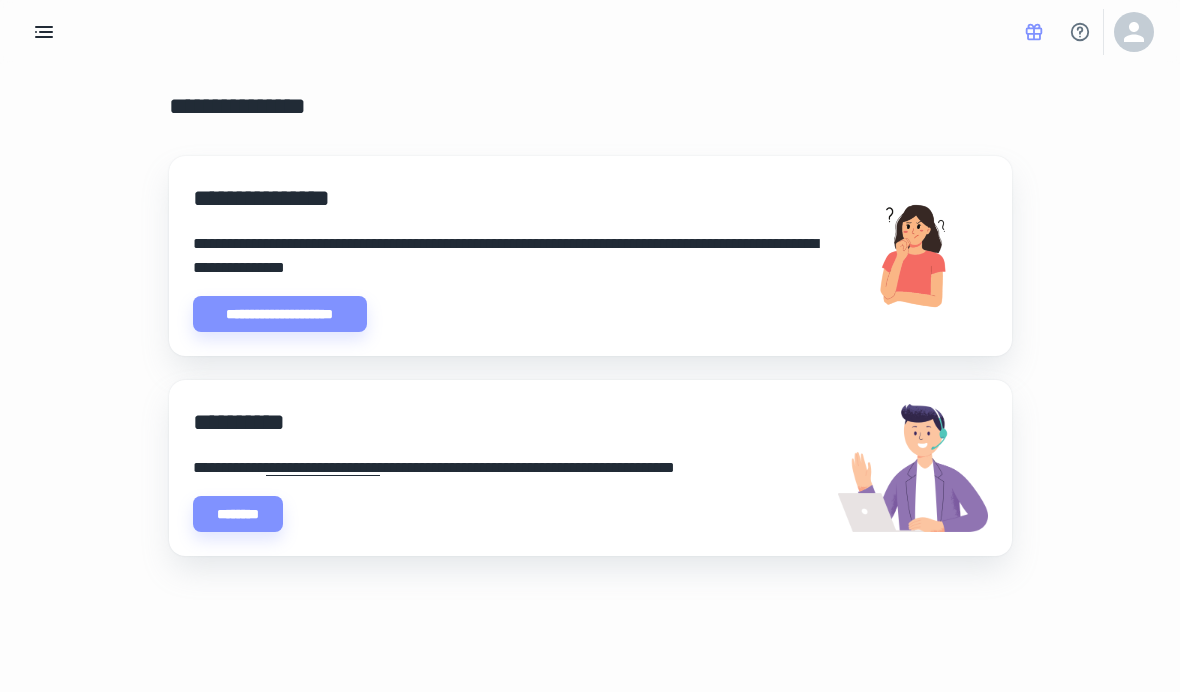 click 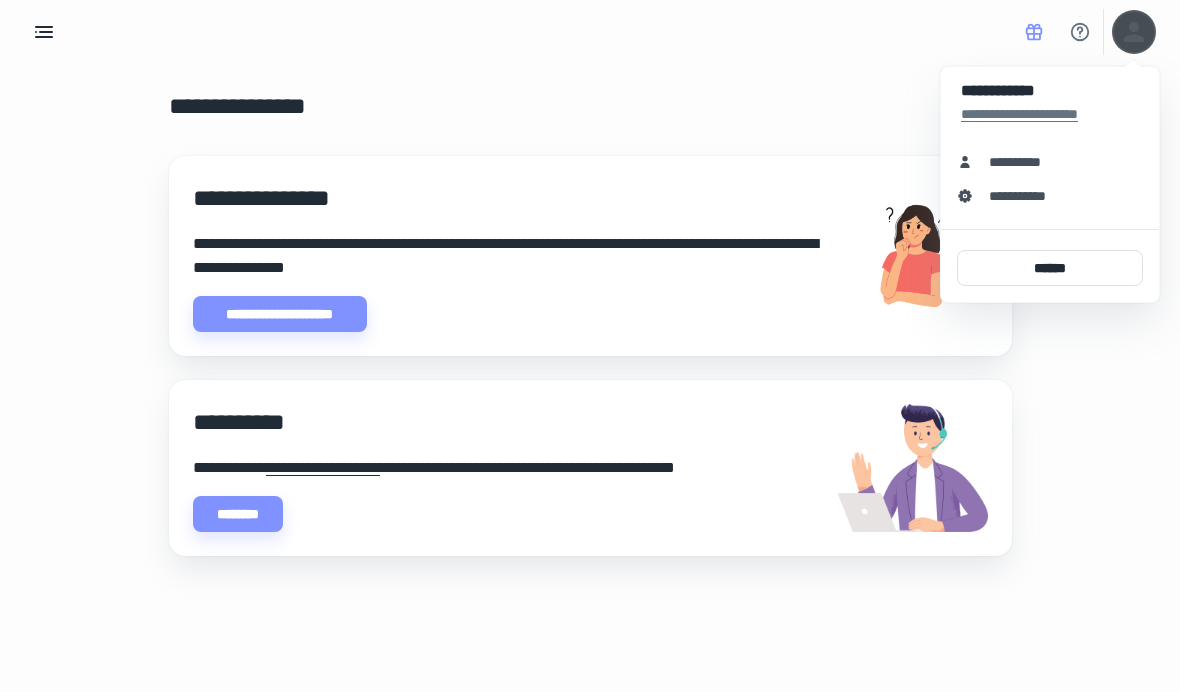 click on "**********" at bounding box center [1028, 196] 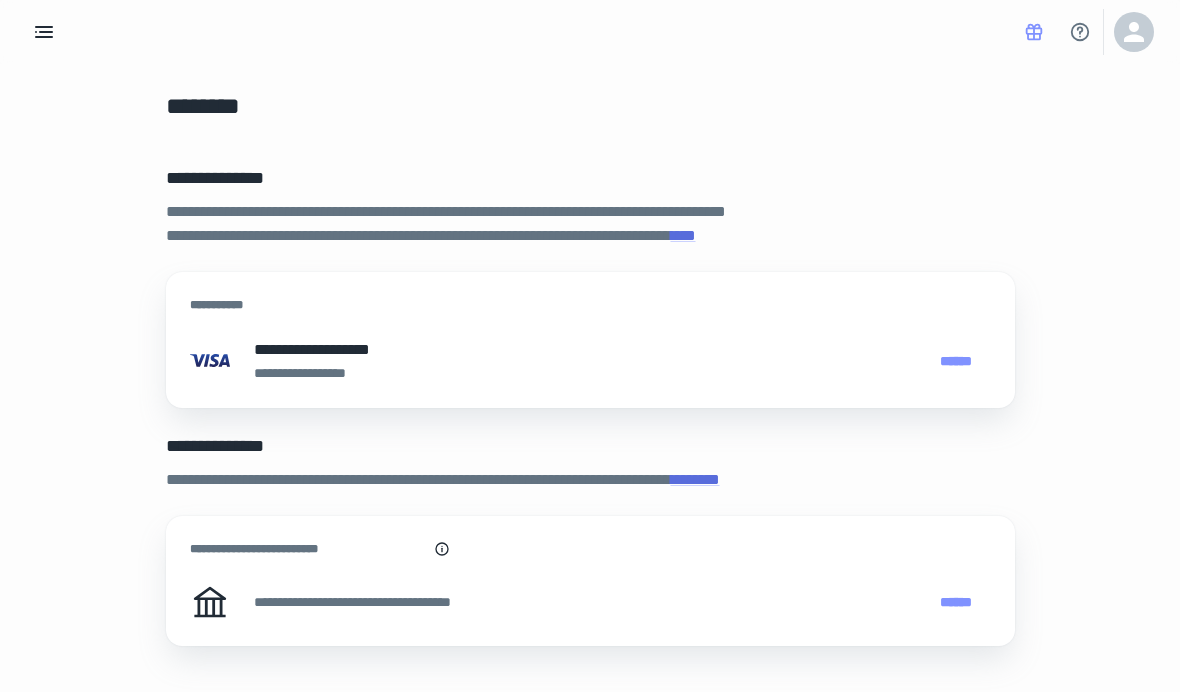 click 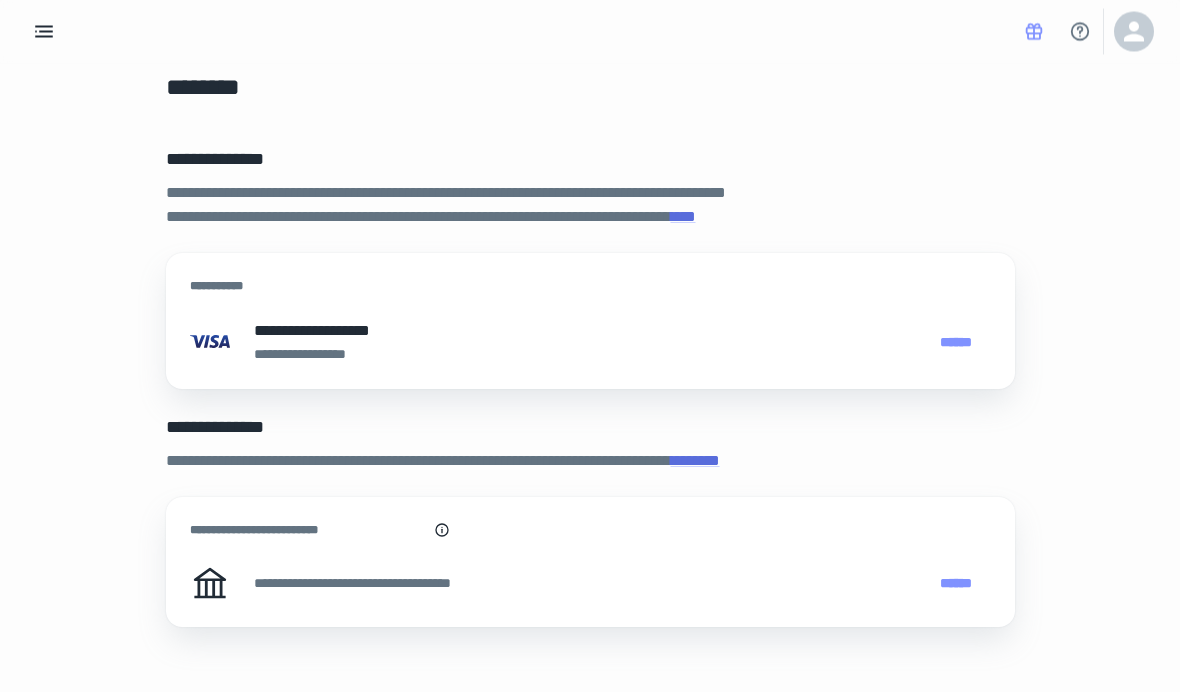 scroll, scrollTop: 34, scrollLeft: 0, axis: vertical 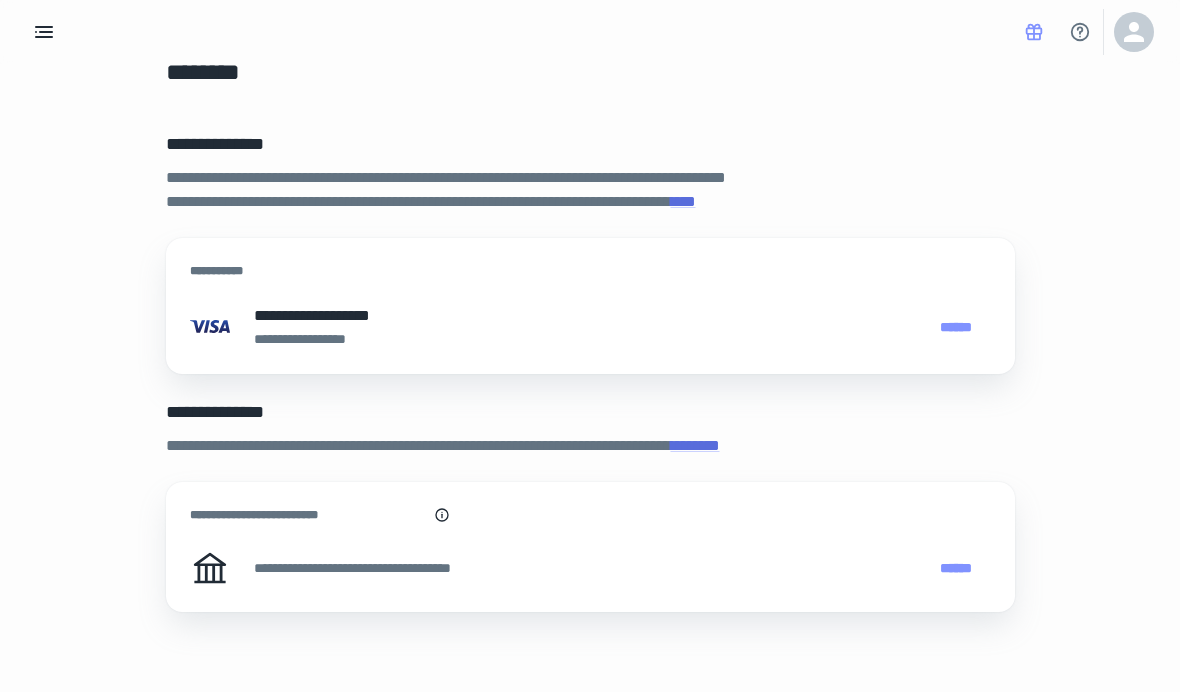 click on "**********" at bounding box center [590, 428] 